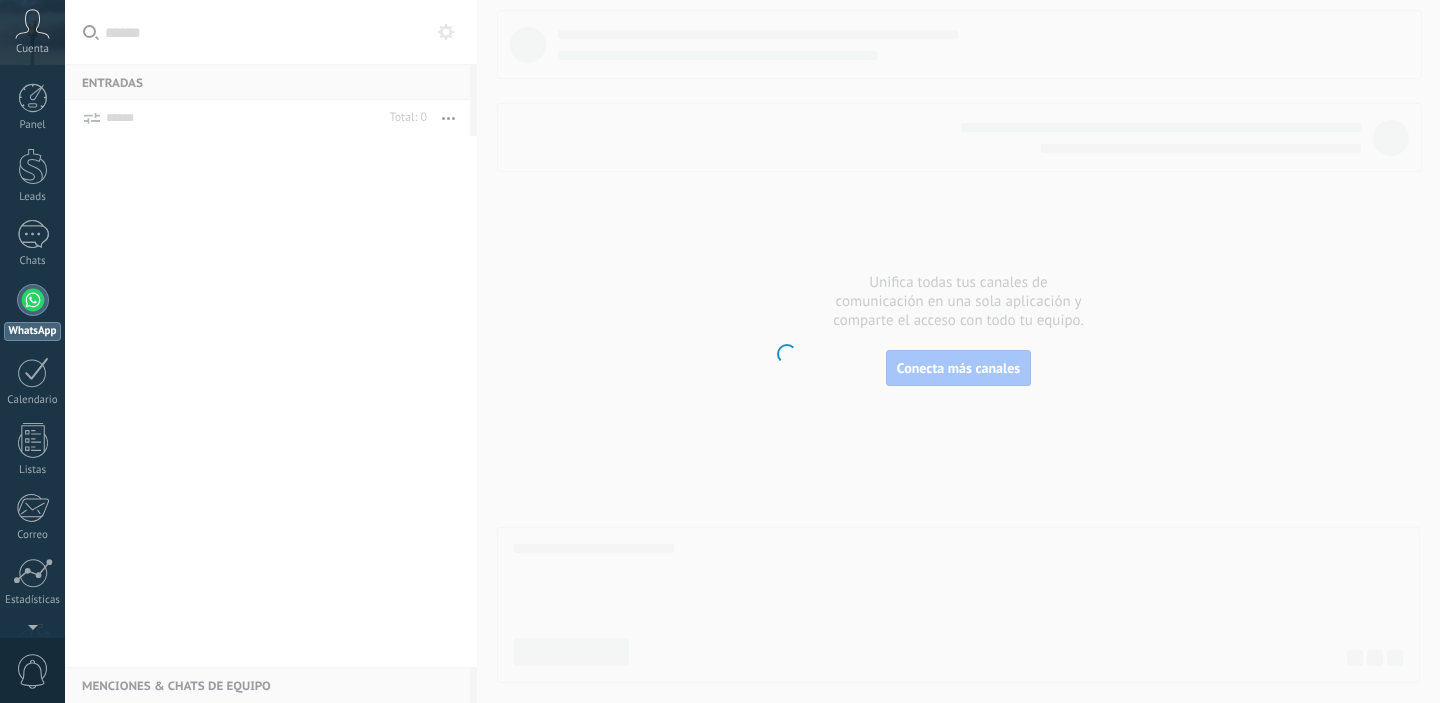 scroll, scrollTop: 0, scrollLeft: 0, axis: both 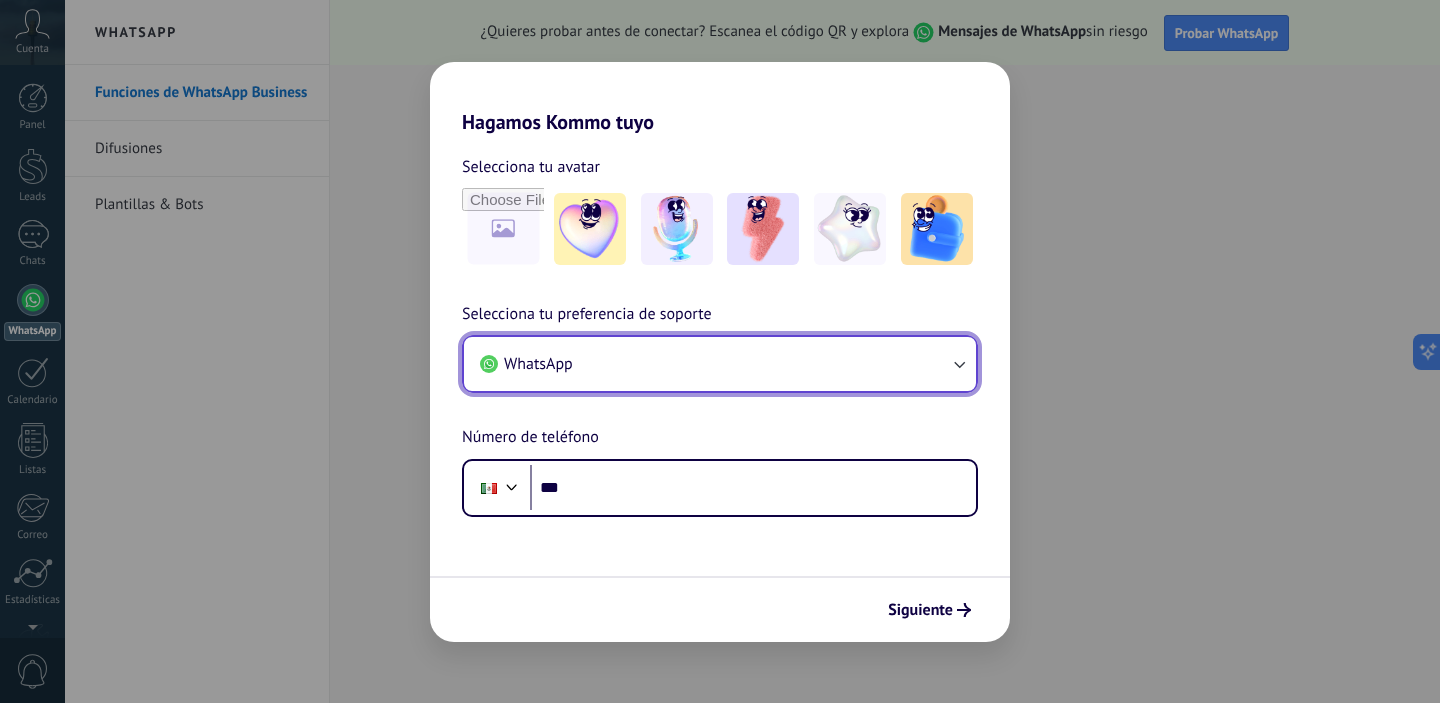 click on "WhatsApp" at bounding box center [720, 364] 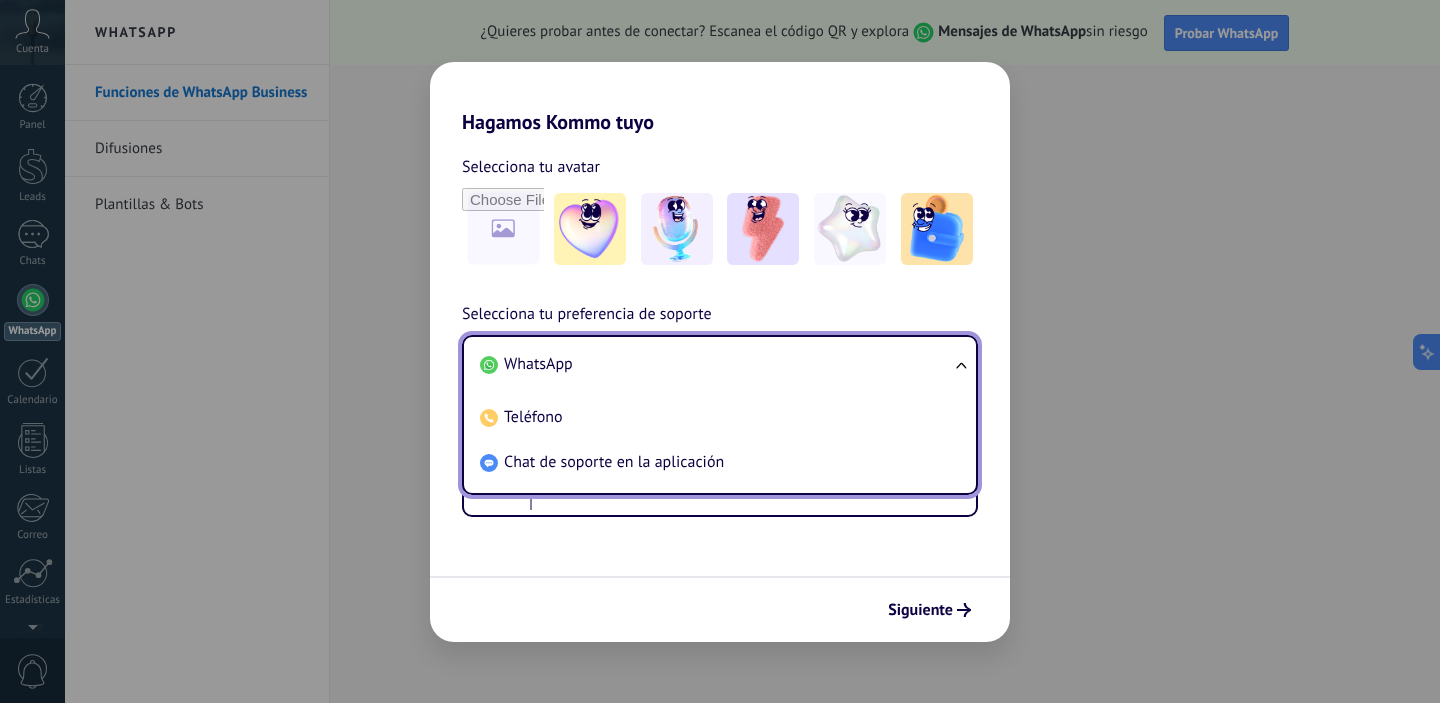 click on "WhatsApp" at bounding box center [716, 364] 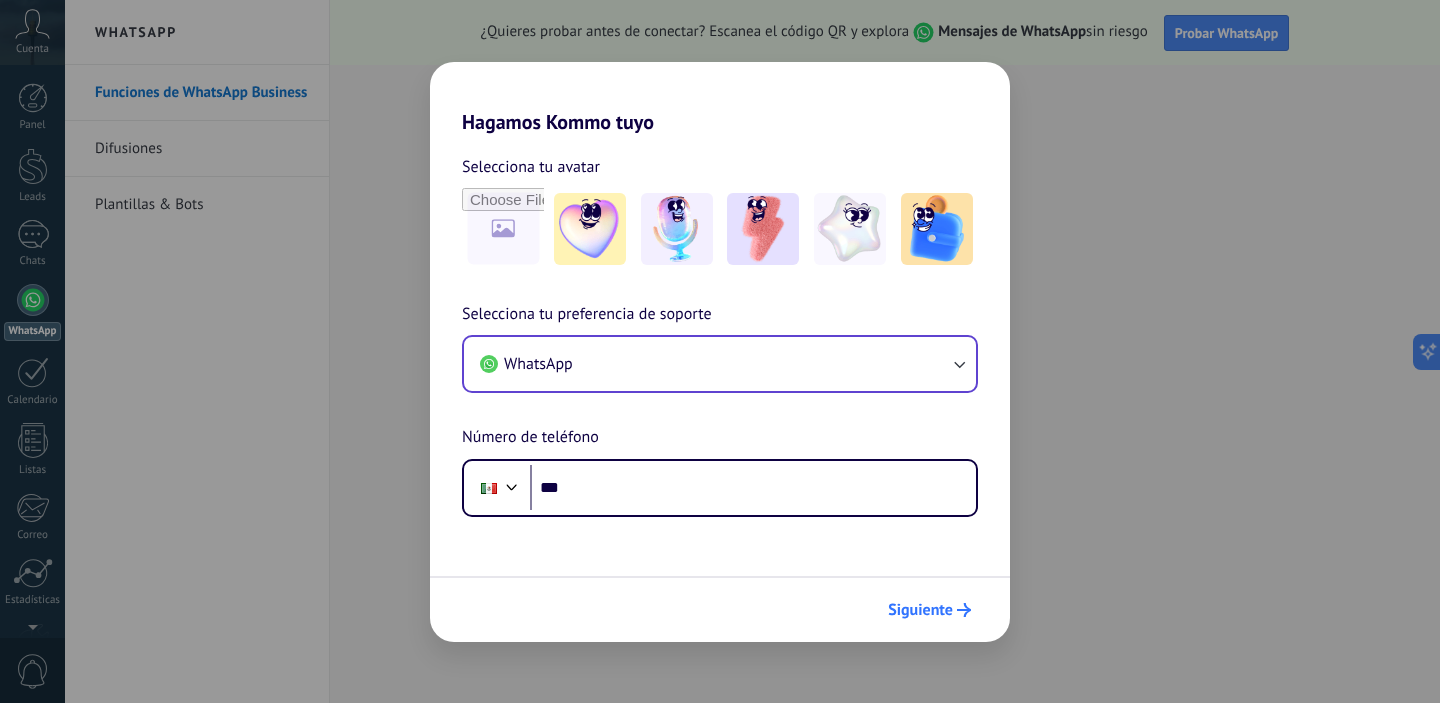 click on "Siguiente" at bounding box center [929, 610] 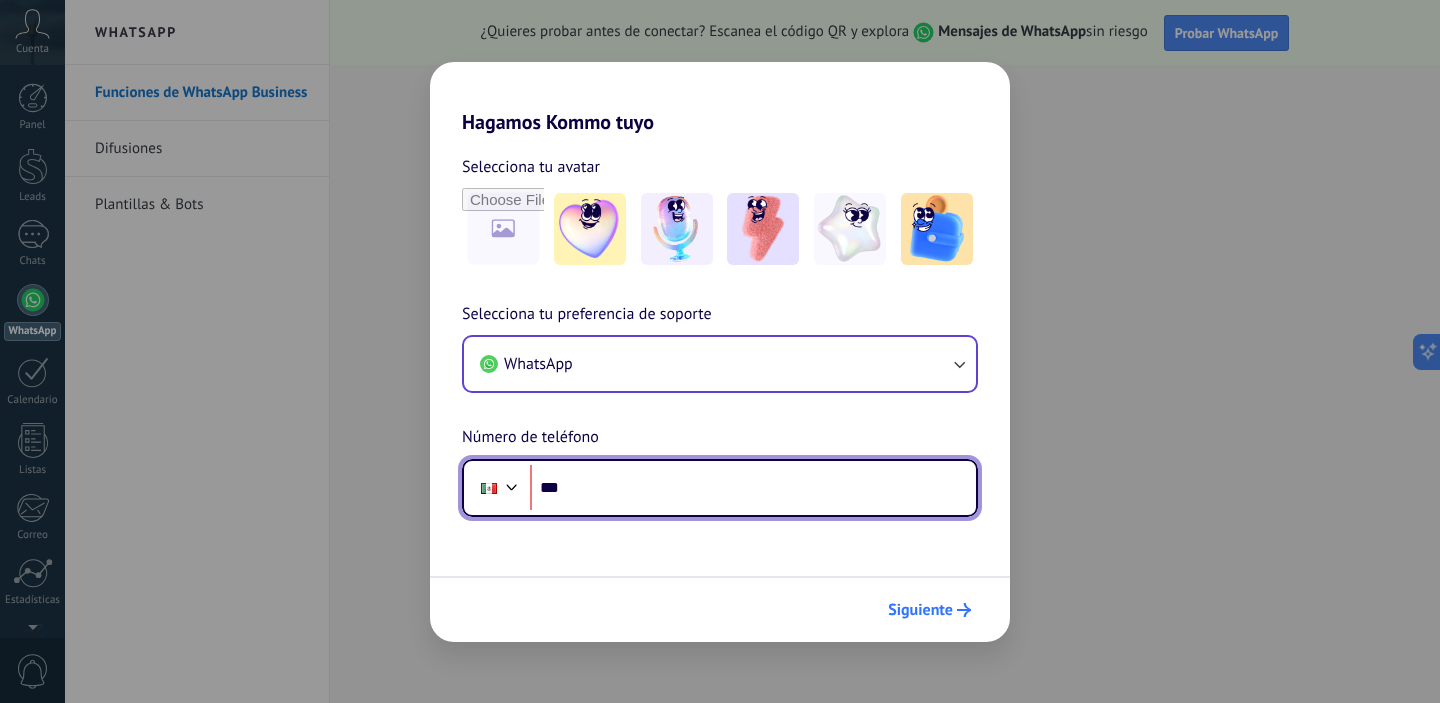 scroll, scrollTop: 0, scrollLeft: 0, axis: both 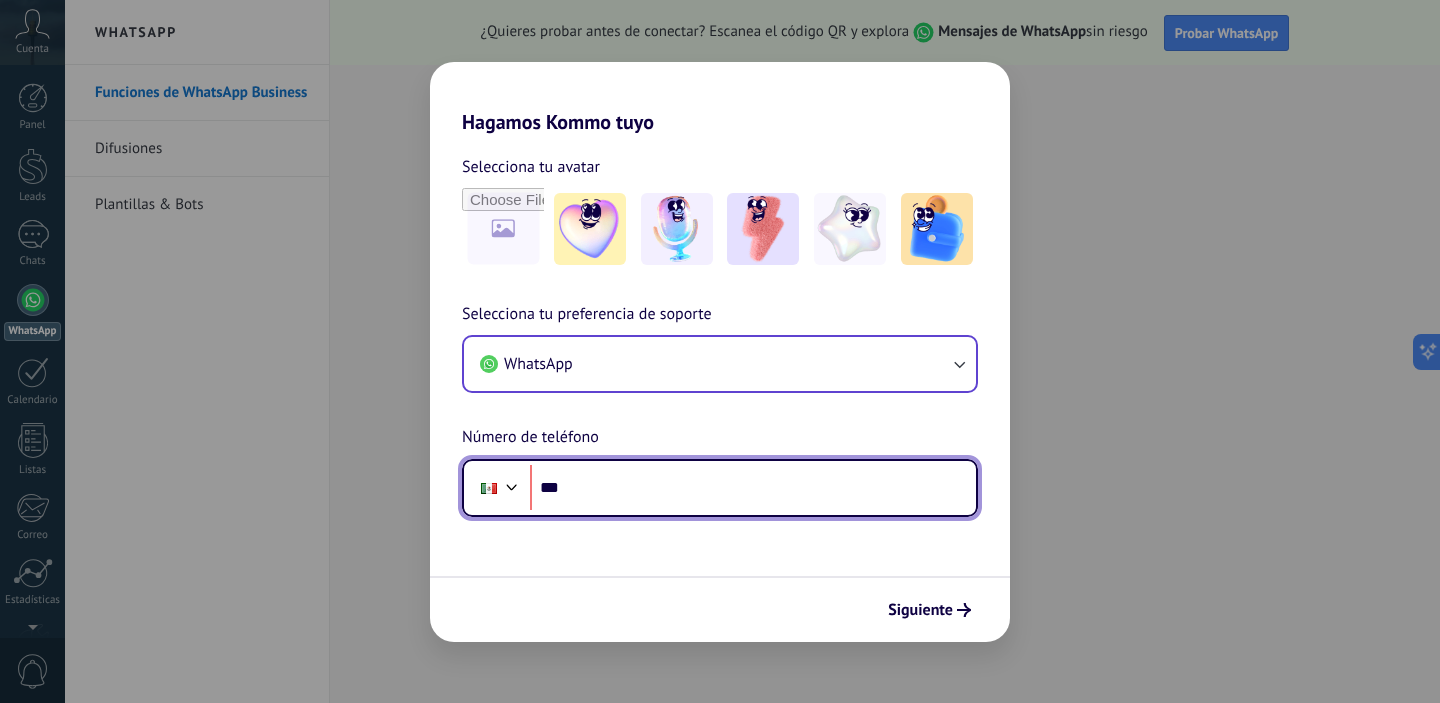 click on "***" at bounding box center (753, 488) 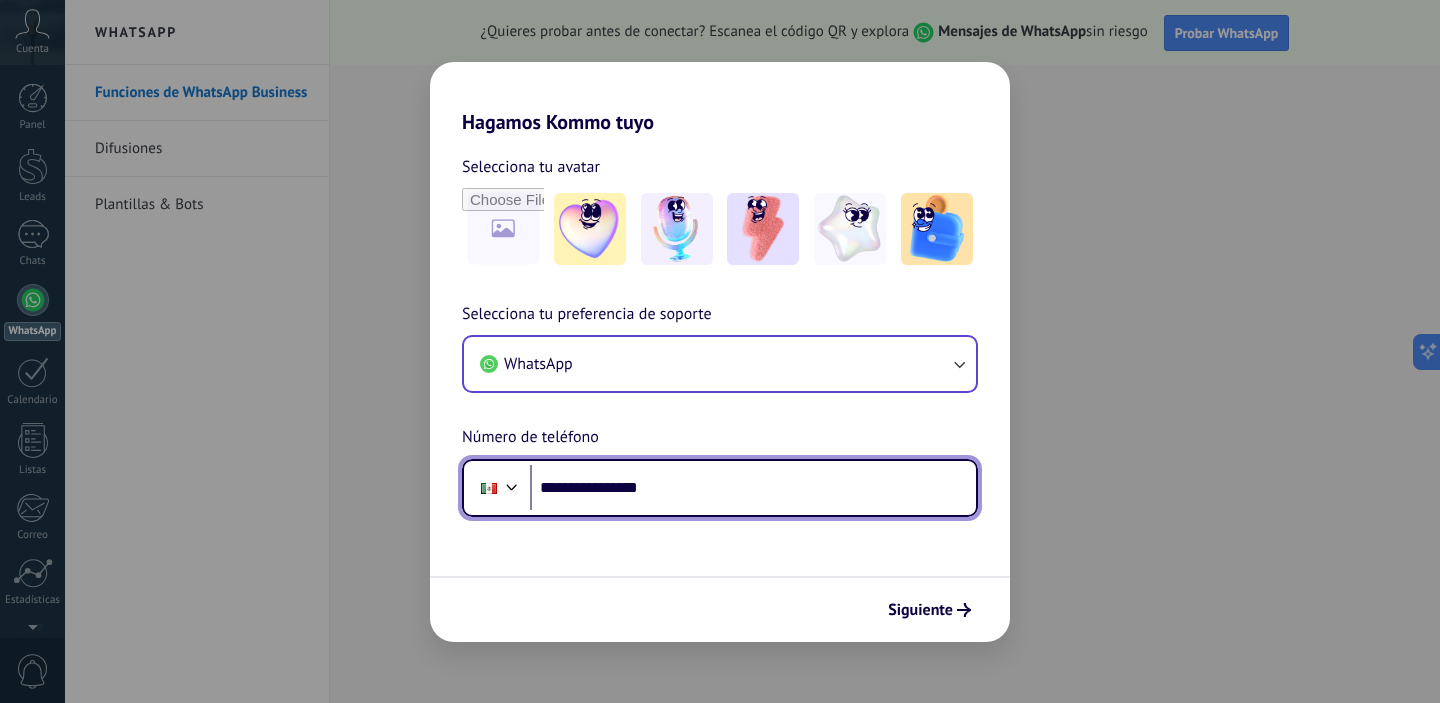 type on "**********" 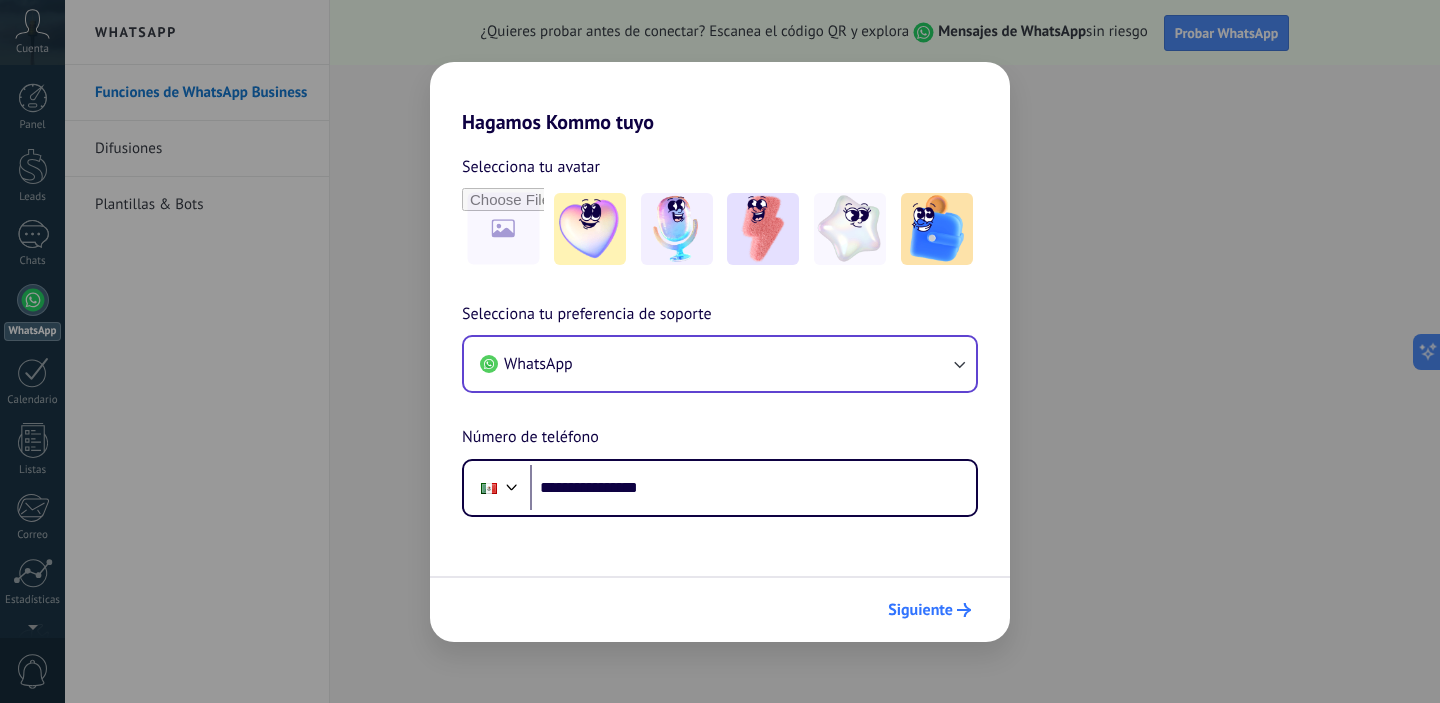 click on "Siguiente" at bounding box center [929, 610] 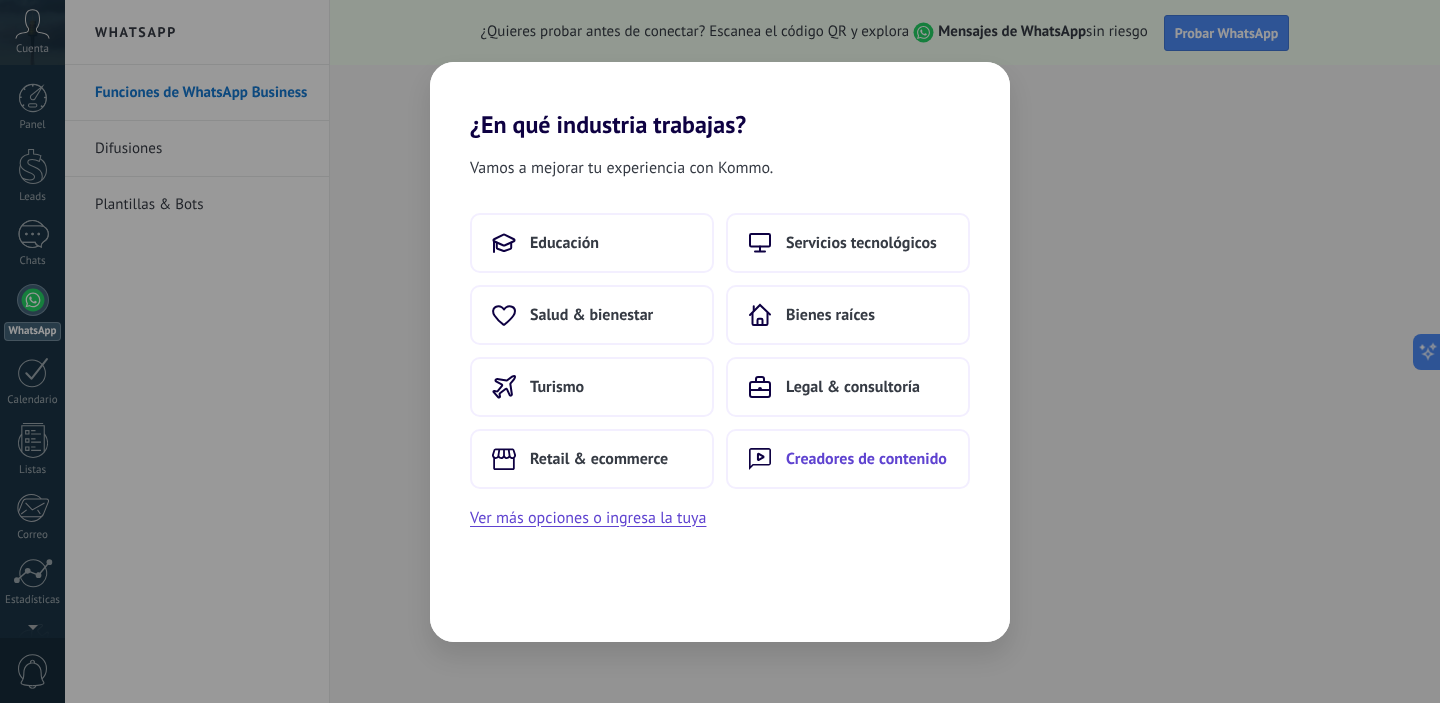 click on "Creadores de contenido" at bounding box center (848, 459) 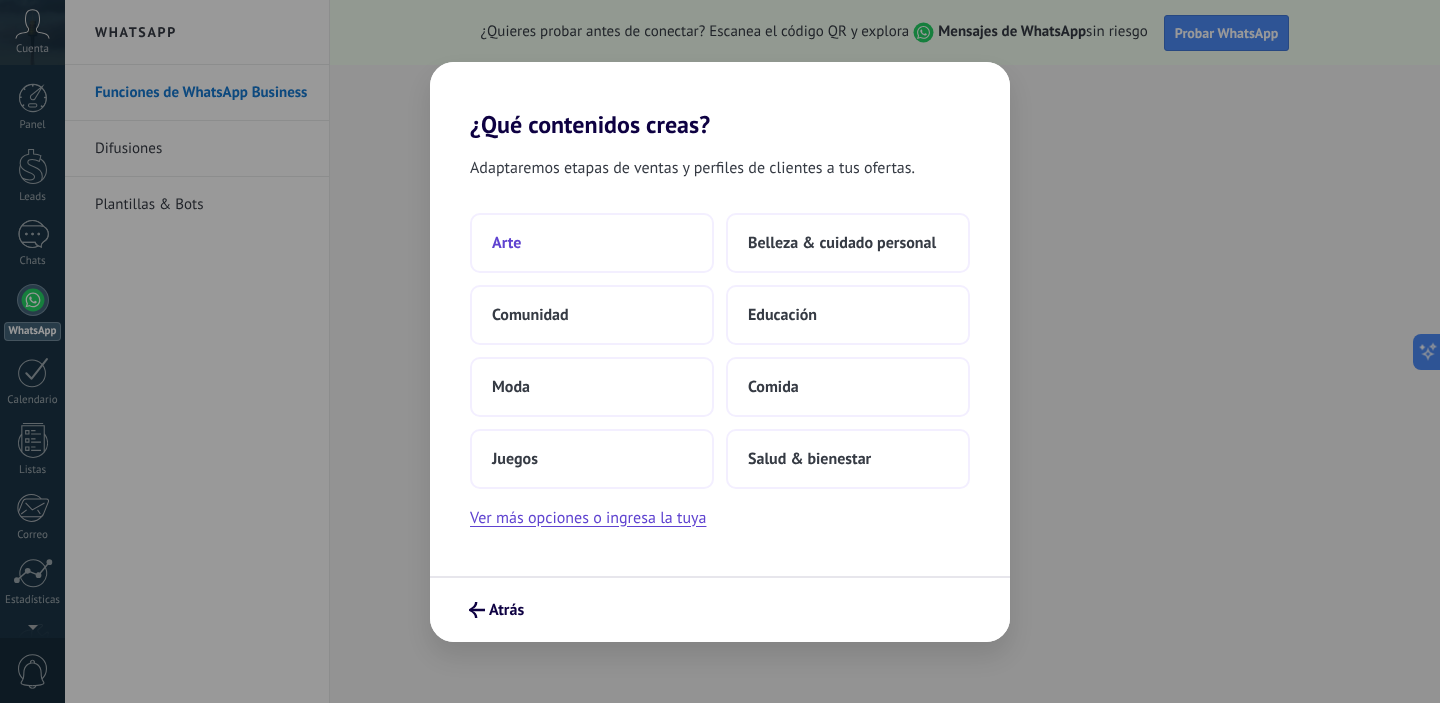 click on "Arte" at bounding box center [592, 243] 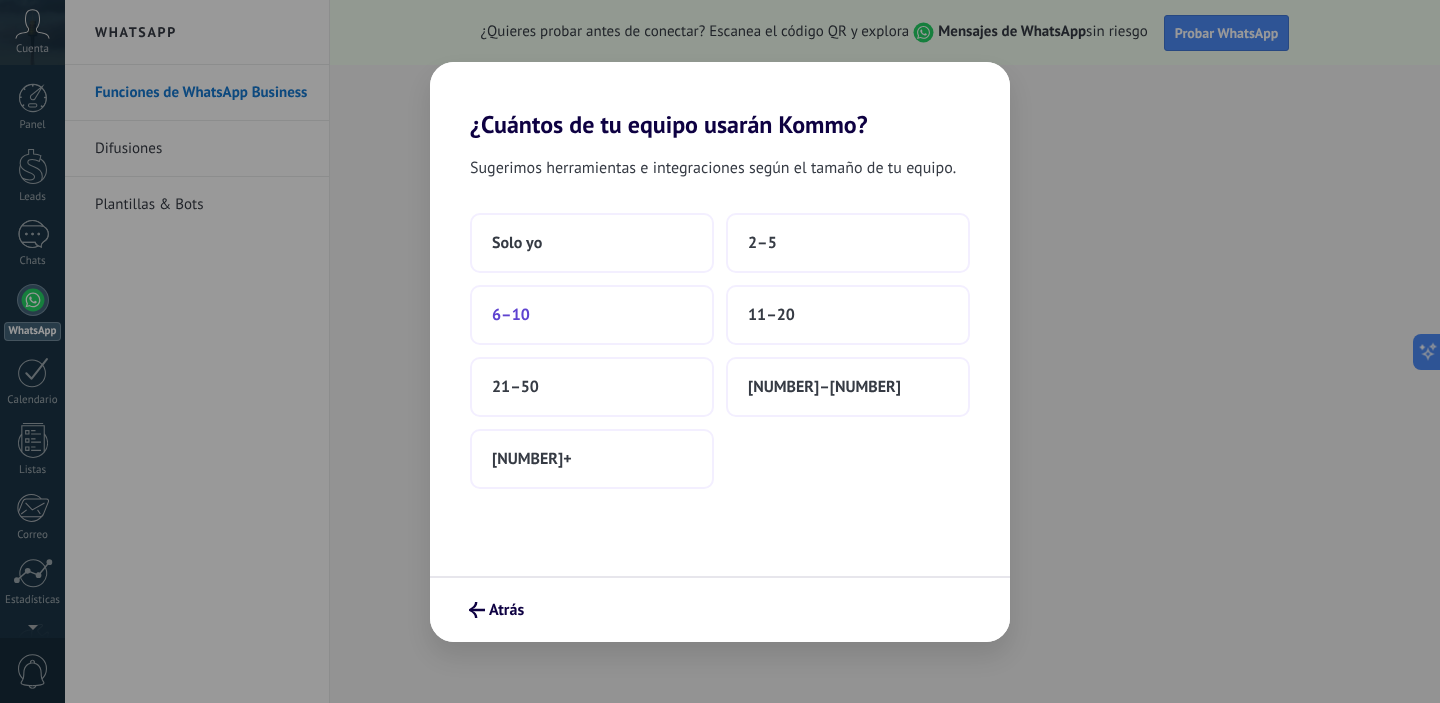click on "6–10" at bounding box center (592, 315) 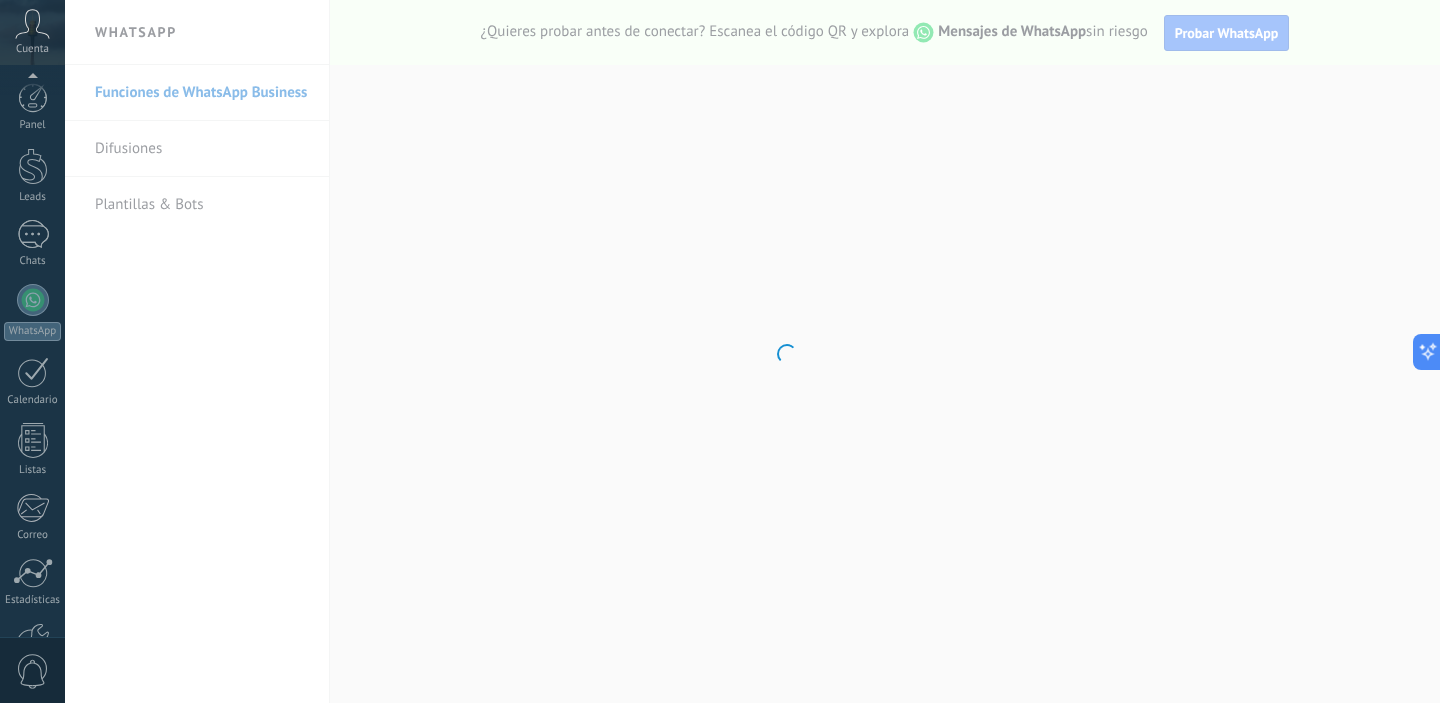 scroll, scrollTop: 129, scrollLeft: 0, axis: vertical 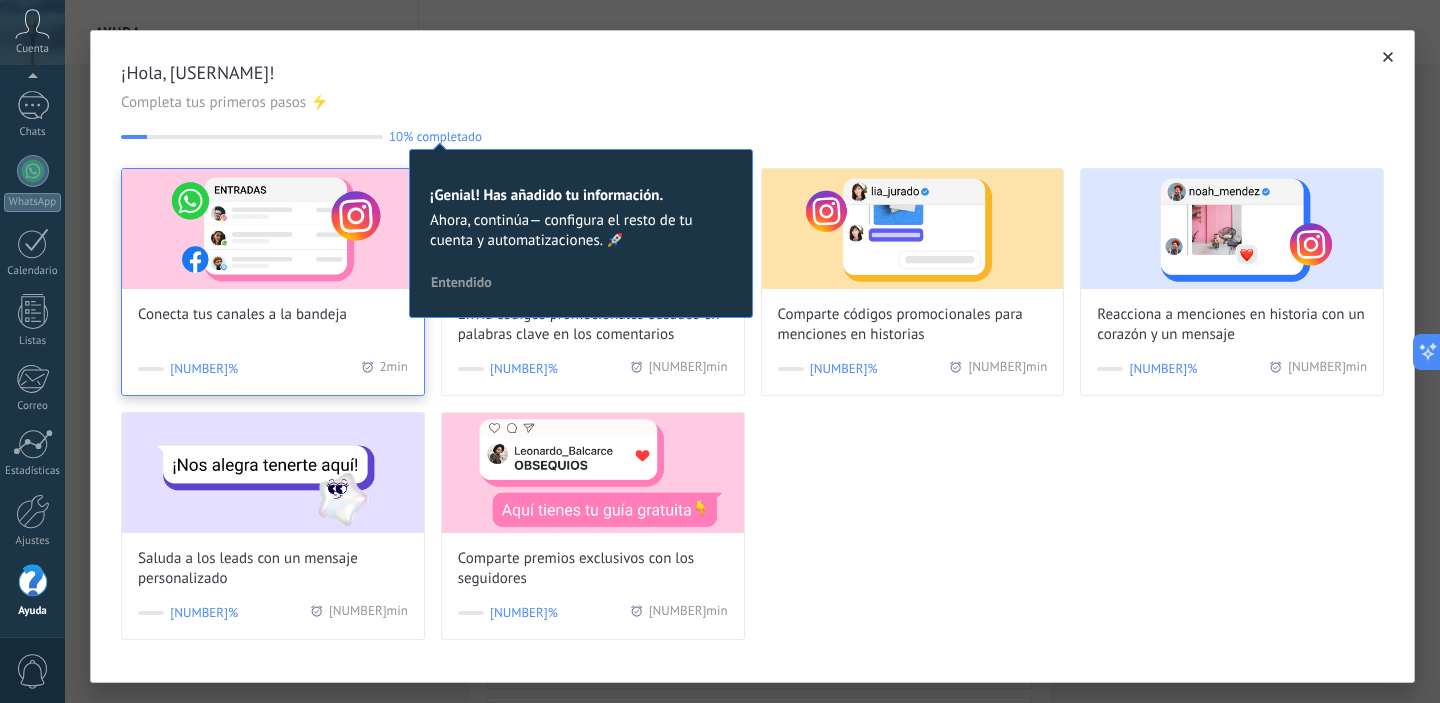 click on "Conecta tus canales a la bandeja" at bounding box center [273, 247] 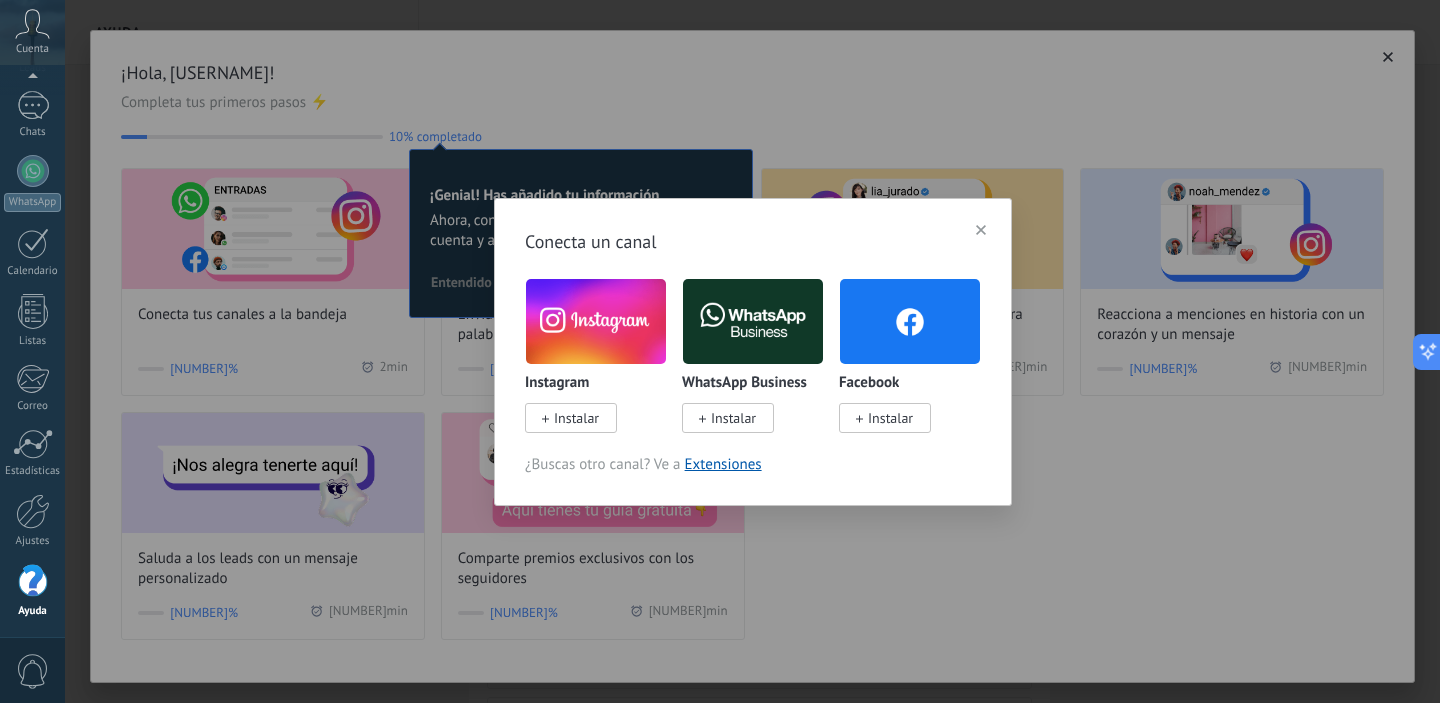 click on "Instalar" at bounding box center [890, 418] 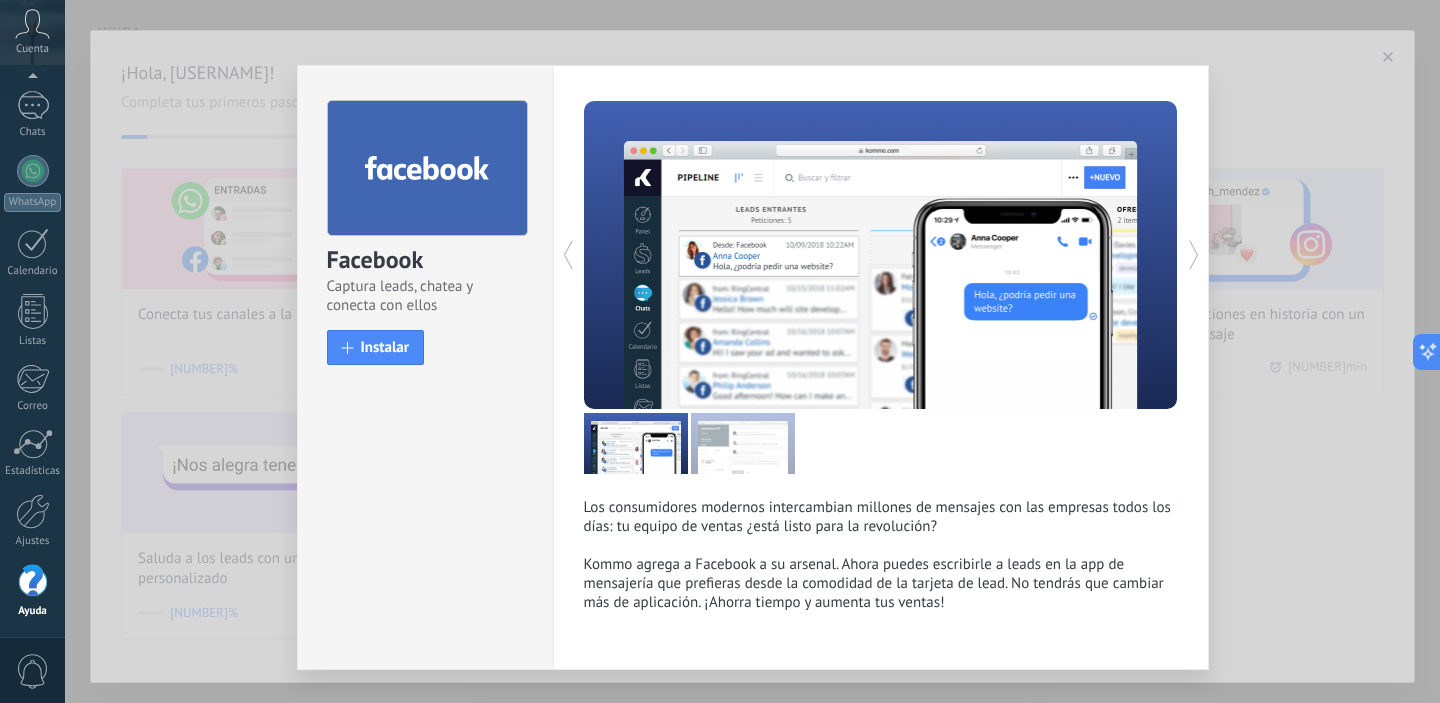 scroll, scrollTop: 45, scrollLeft: 0, axis: vertical 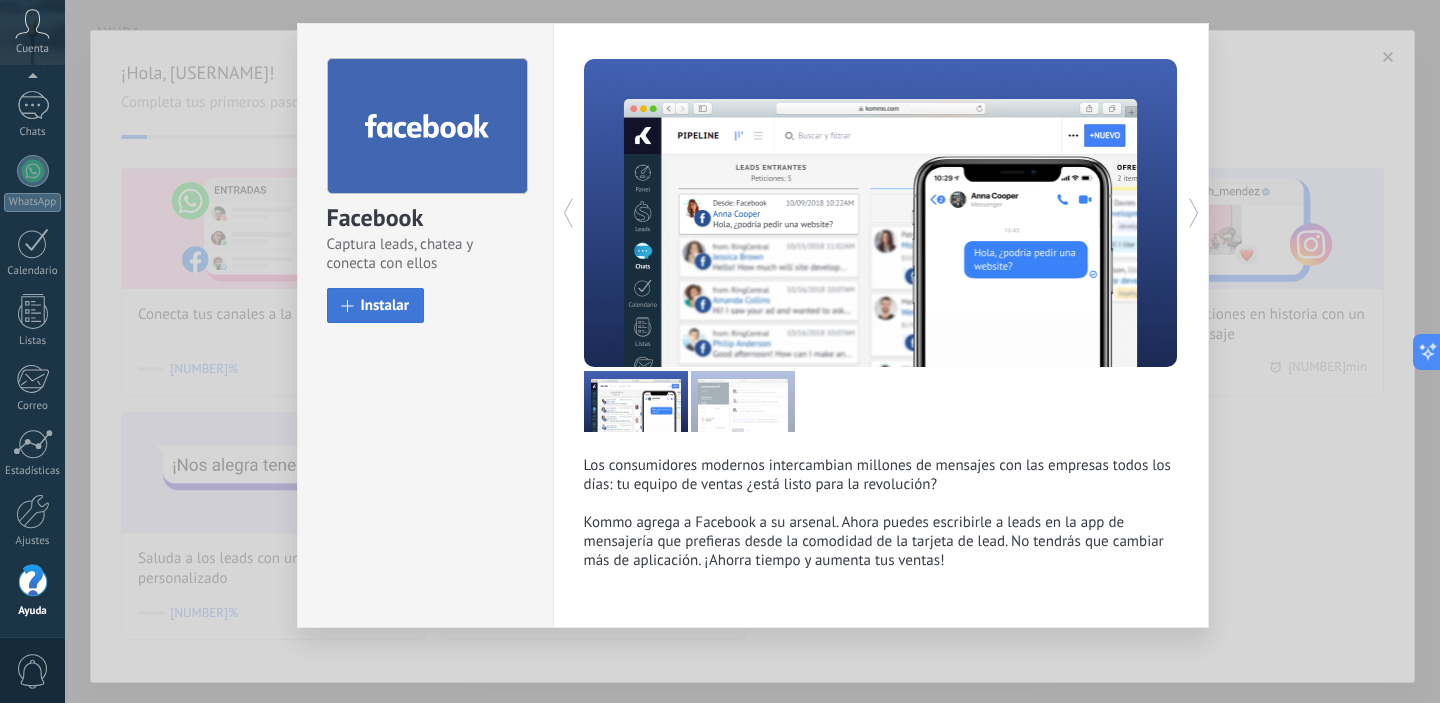 click on "Instalar" at bounding box center (376, 305) 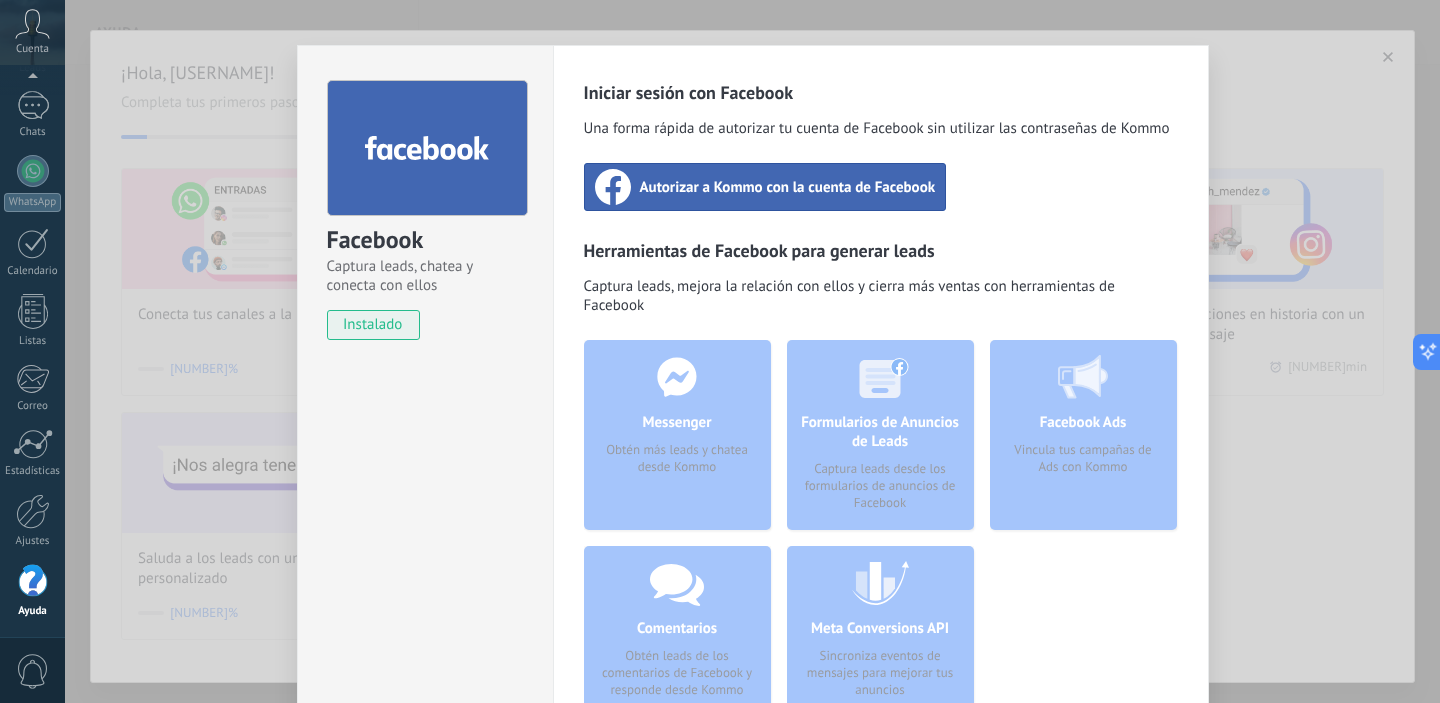 scroll, scrollTop: 0, scrollLeft: 0, axis: both 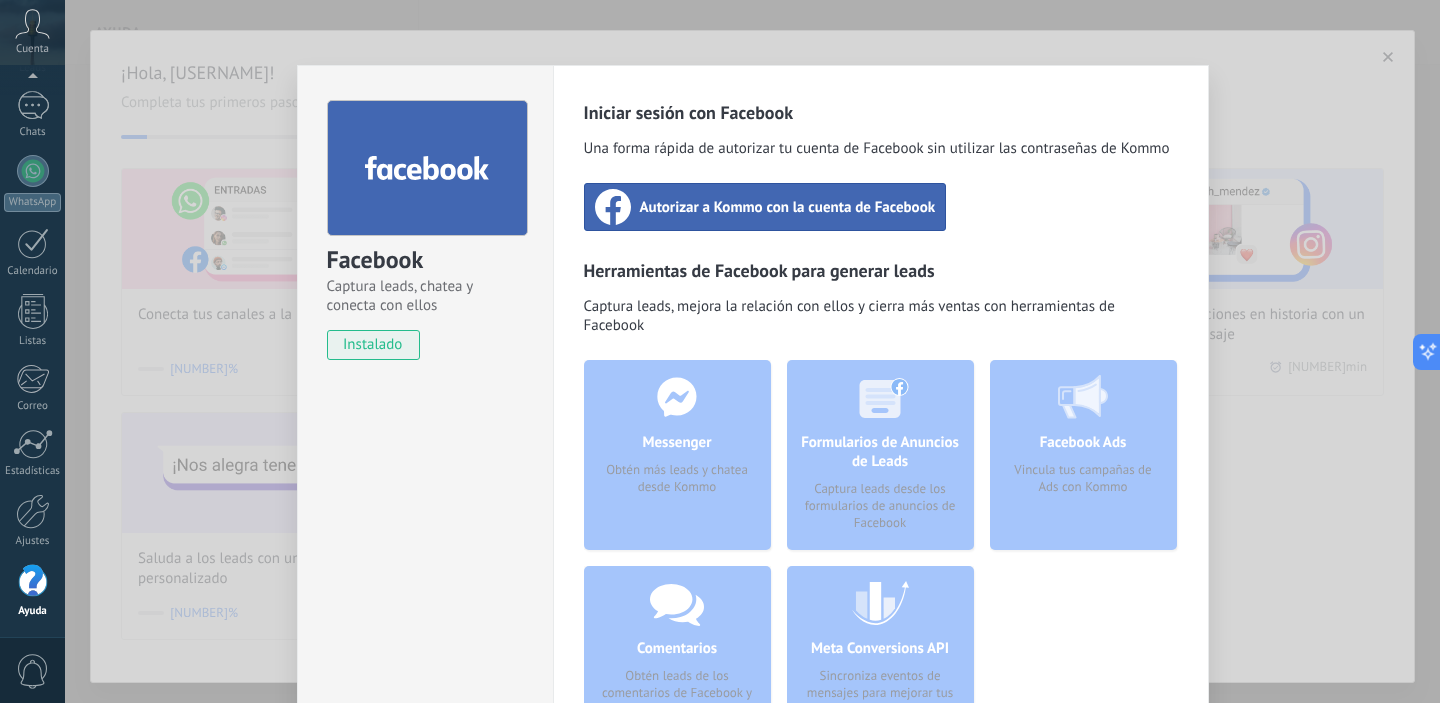 click on "Autorizar a Kommo con la cuenta de Facebook" at bounding box center [788, 207] 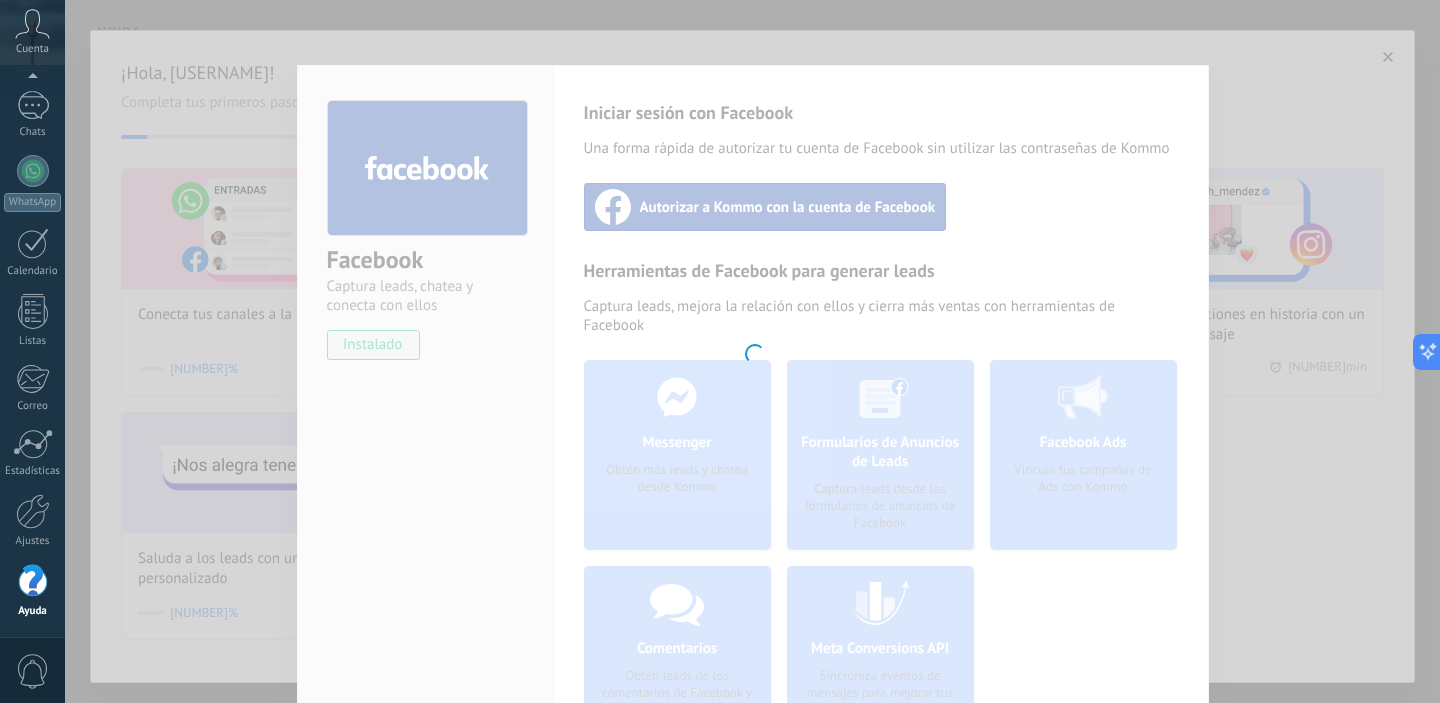 click at bounding box center [752, 351] 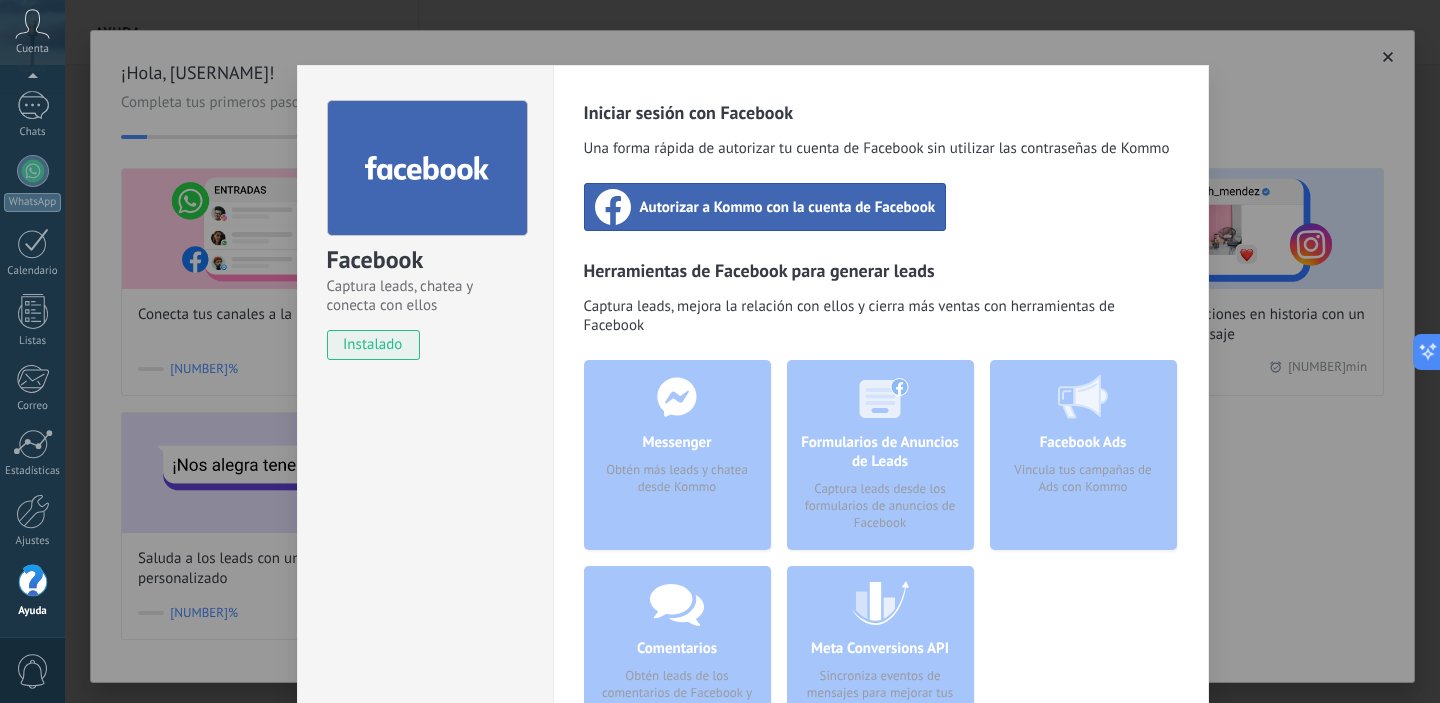 click at bounding box center (33, 581) 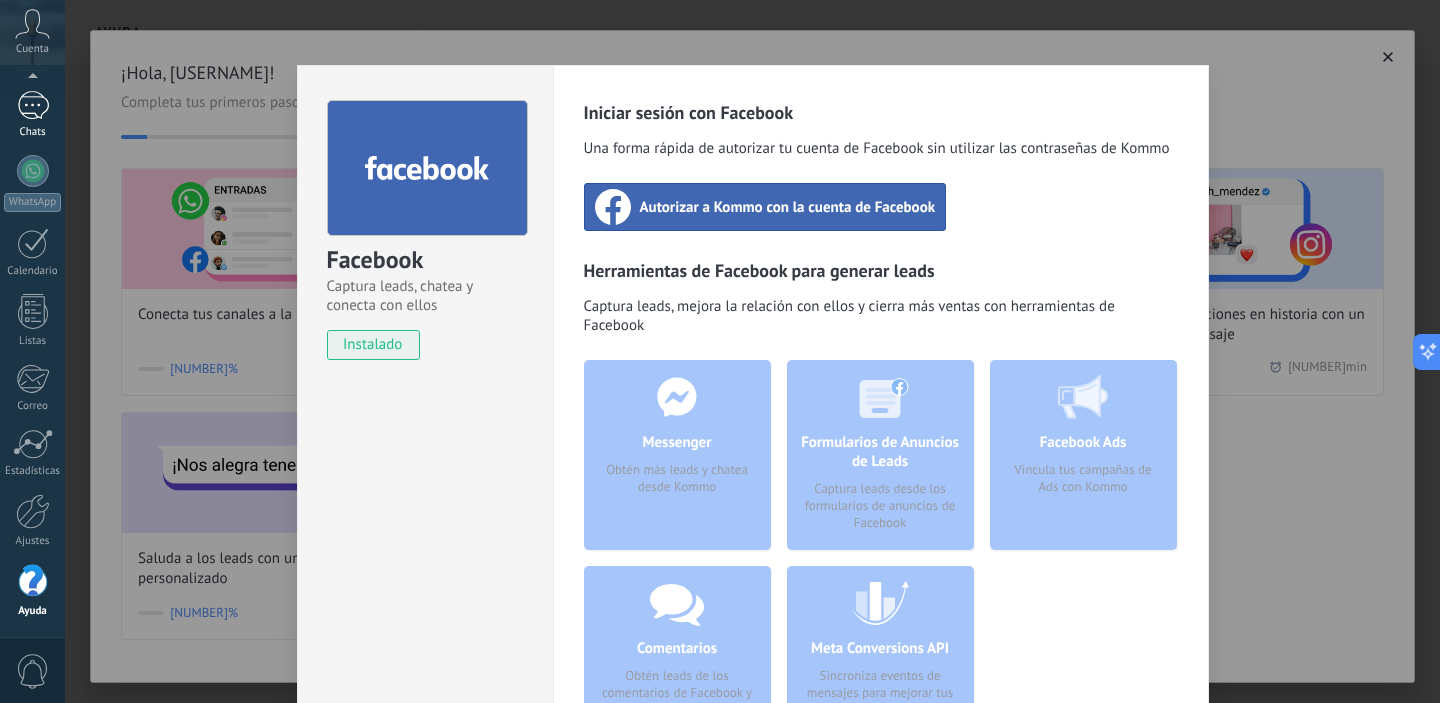 click on "Chats" at bounding box center [32, 115] 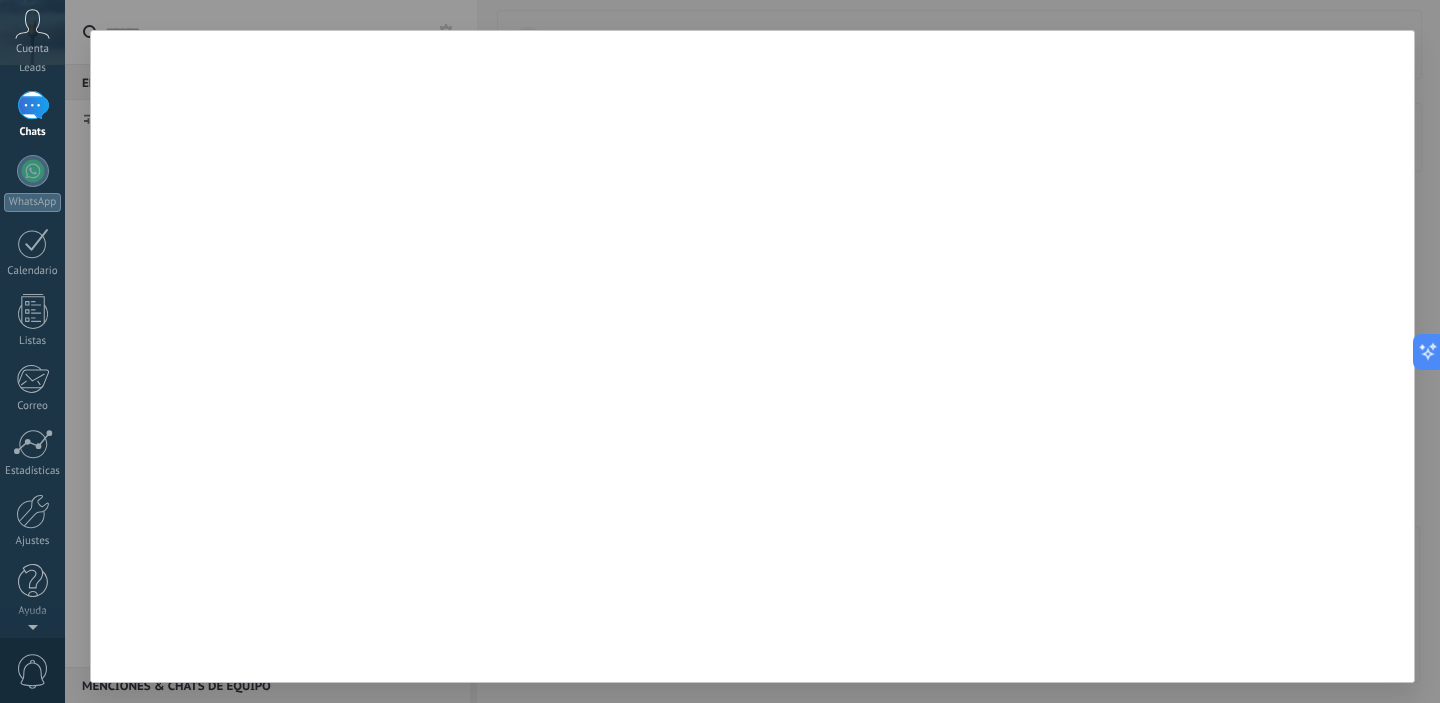 scroll, scrollTop: 0, scrollLeft: 0, axis: both 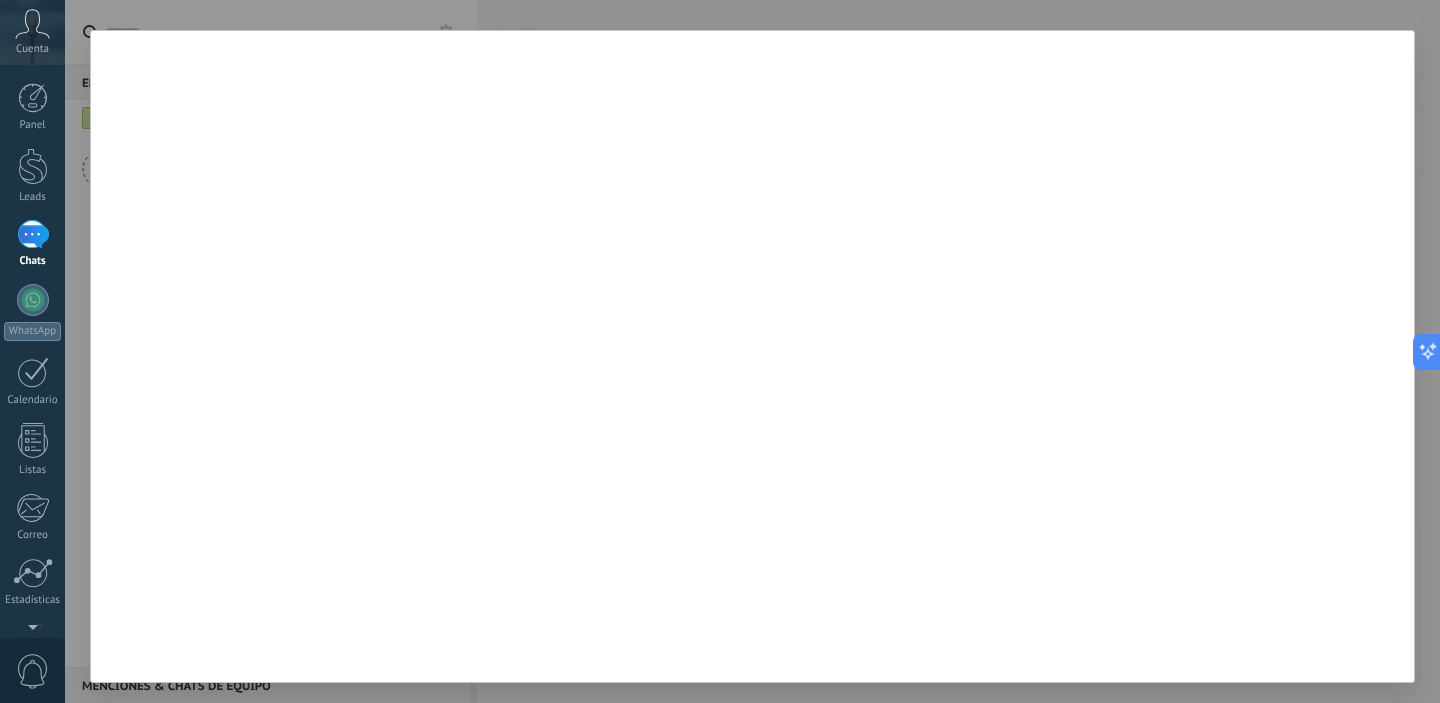 click at bounding box center [752, 351] 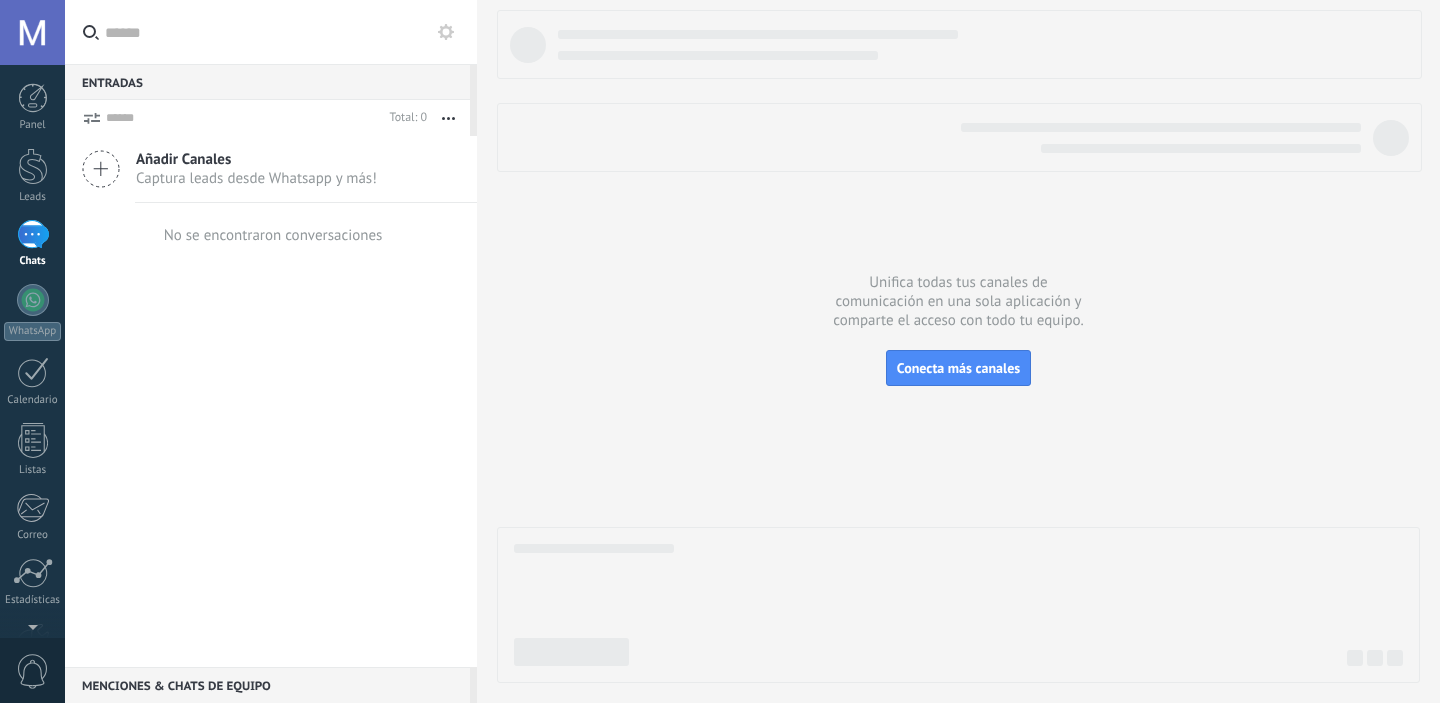 scroll, scrollTop: 0, scrollLeft: 0, axis: both 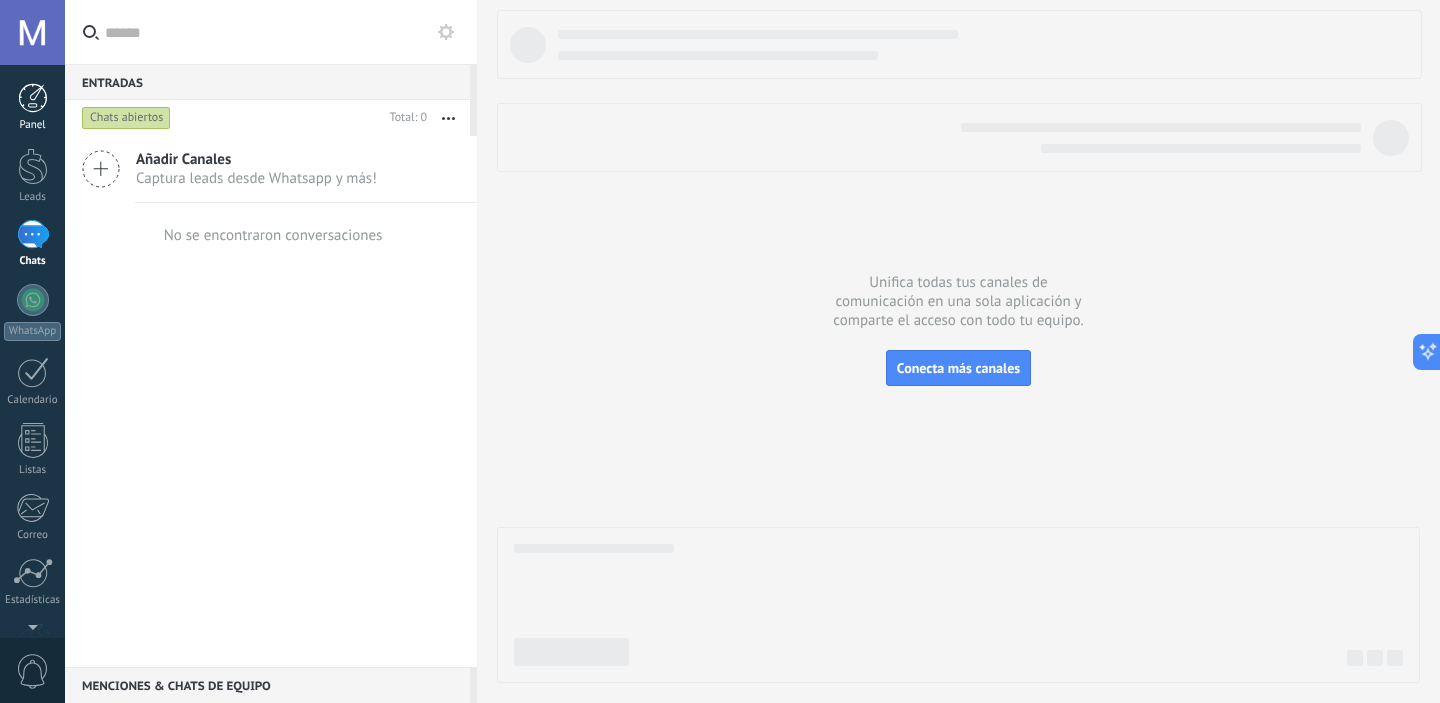 click at bounding box center (33, 98) 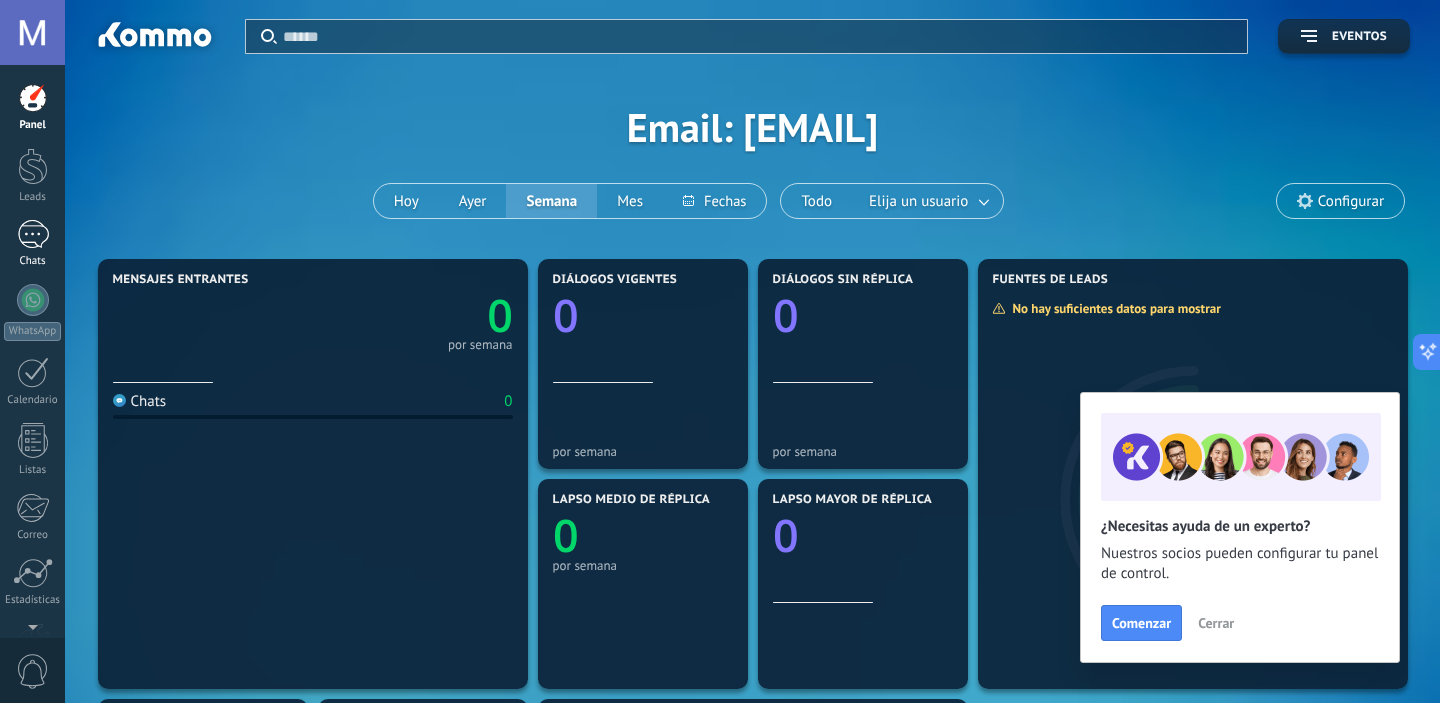 click at bounding box center [33, 234] 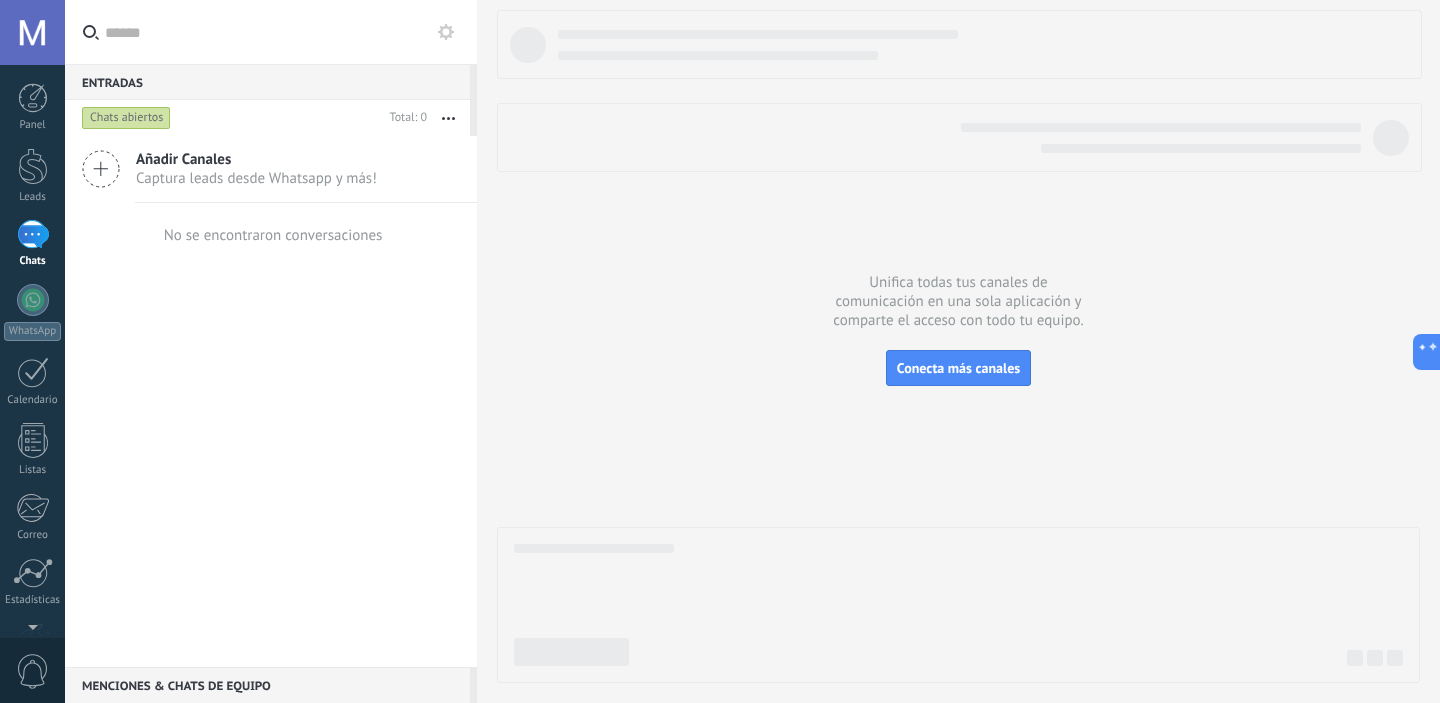 click on "Añadir Canales" at bounding box center (256, 159) 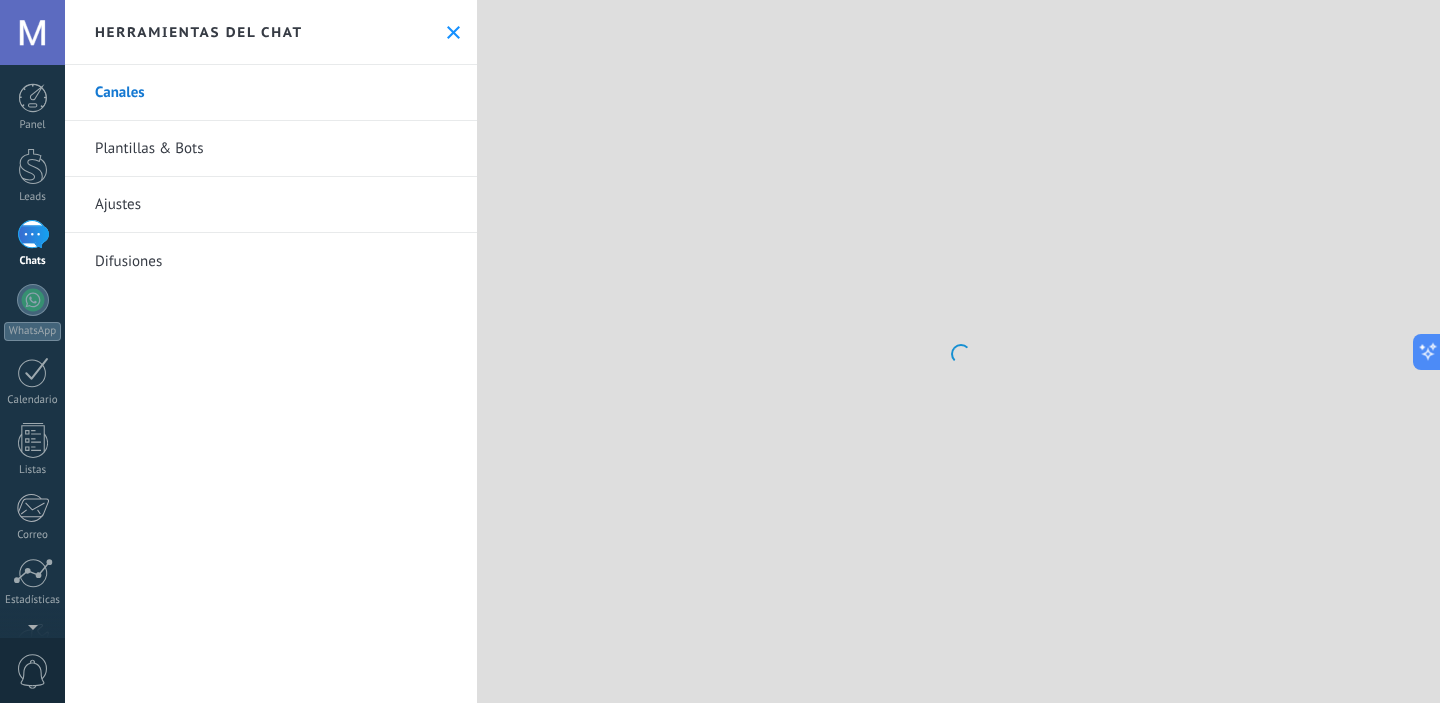 click on "Plantillas & Bots" at bounding box center (271, 149) 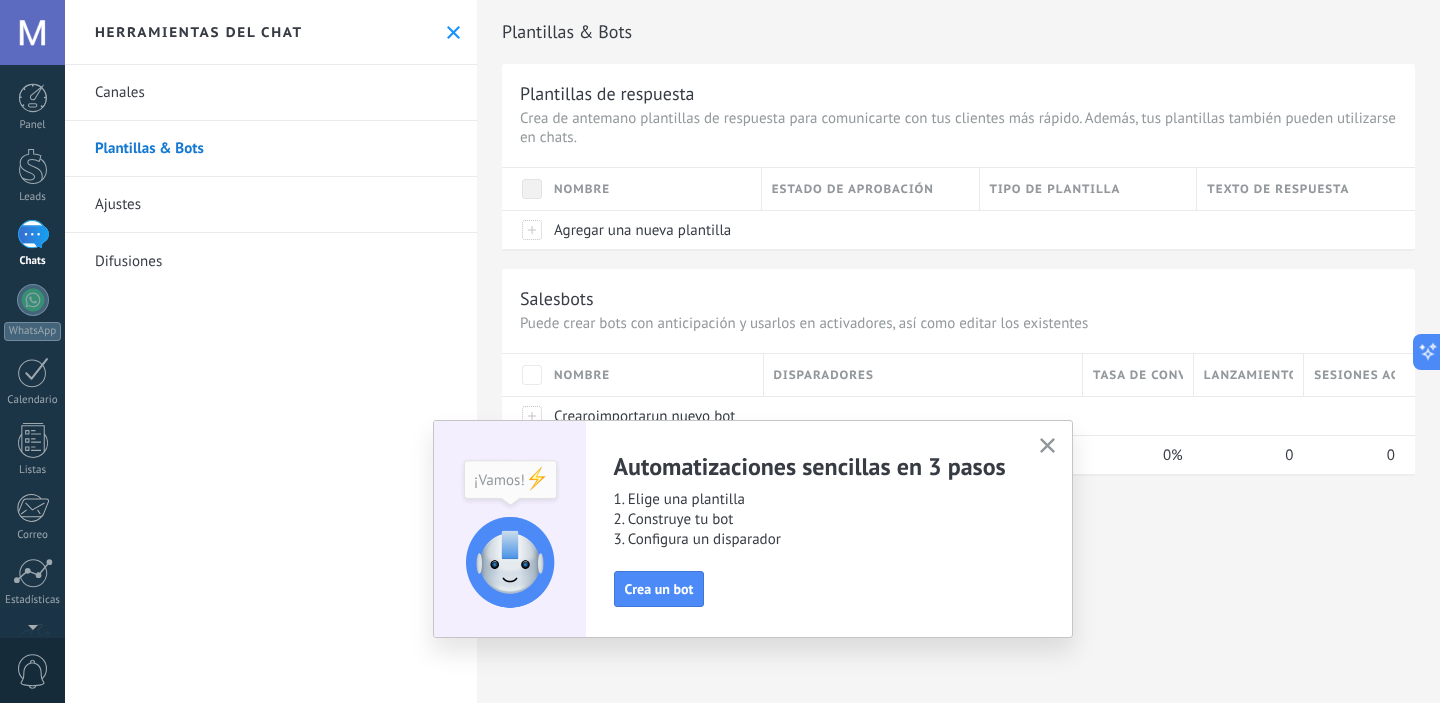 click on "Canales" at bounding box center [271, 93] 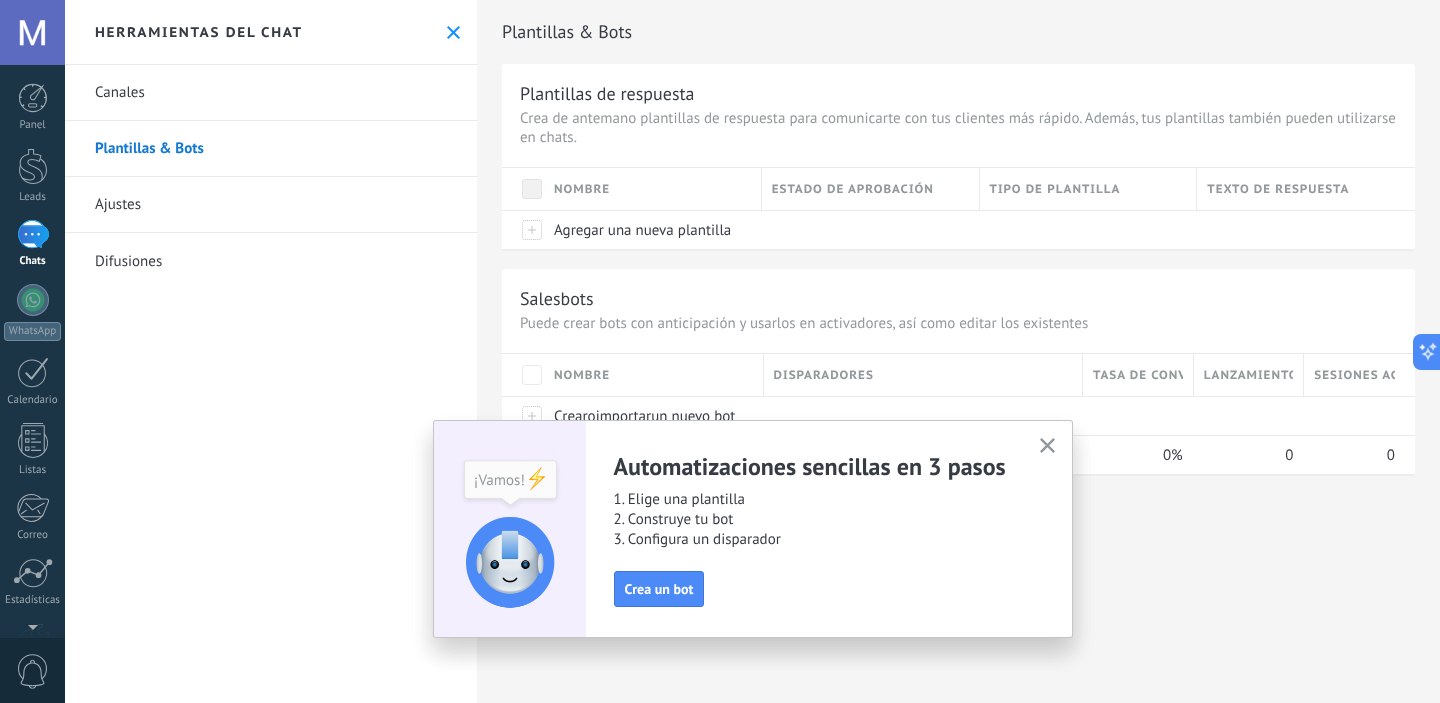 click on "Canales" at bounding box center [271, 93] 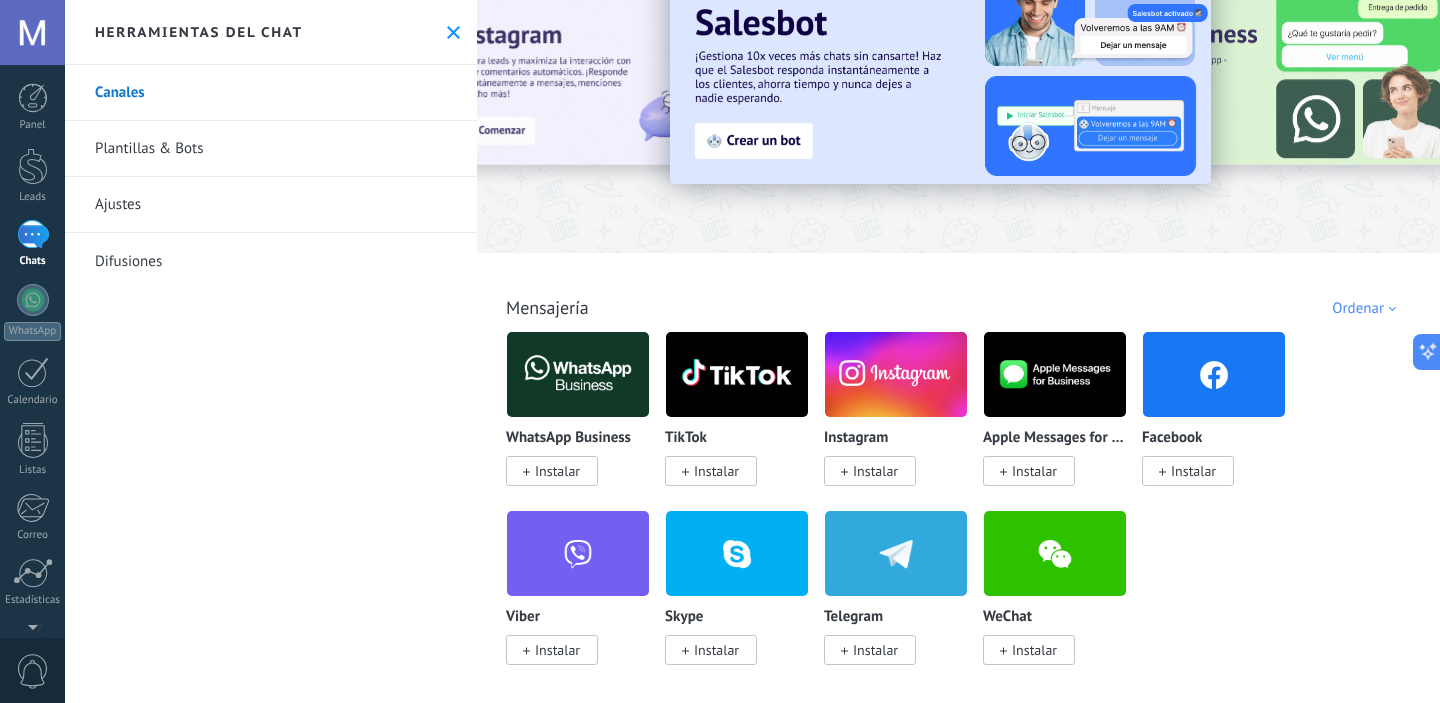 scroll, scrollTop: 68, scrollLeft: 0, axis: vertical 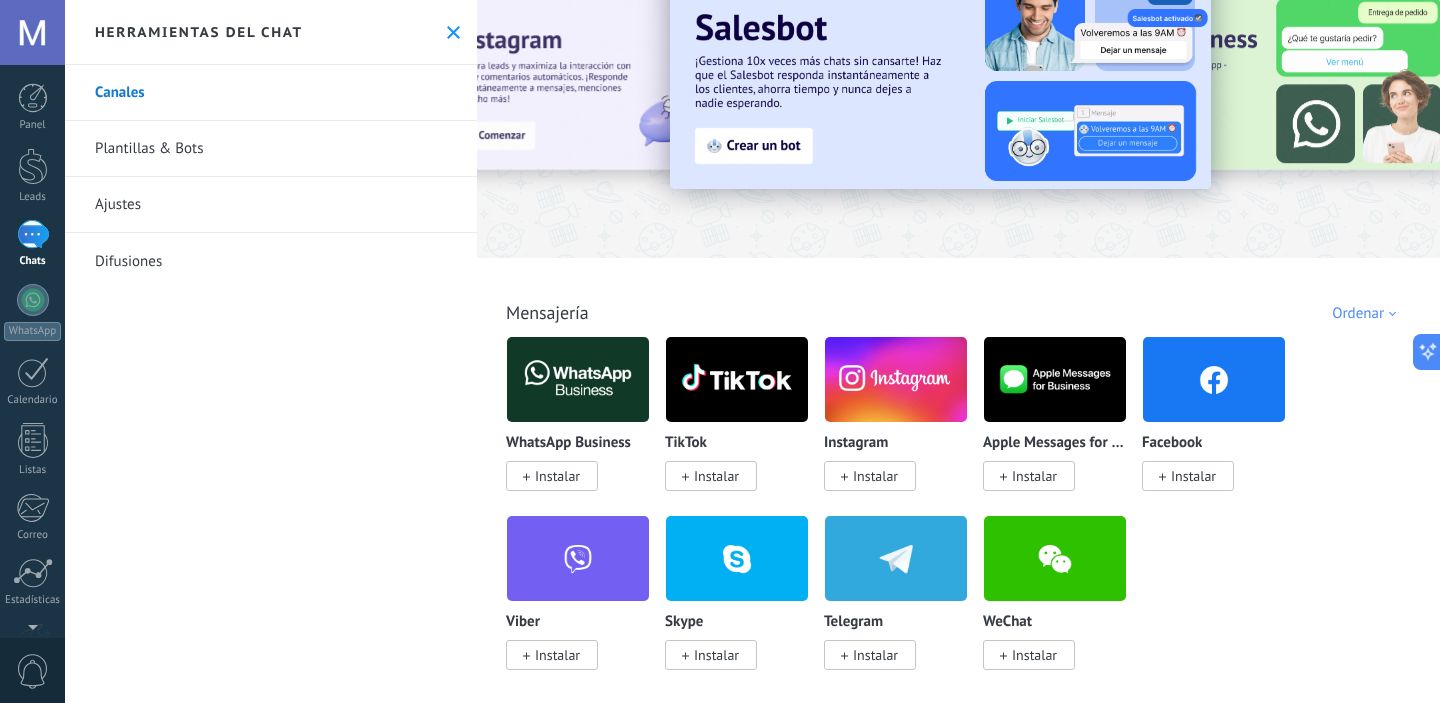 click at bounding box center [578, 379] 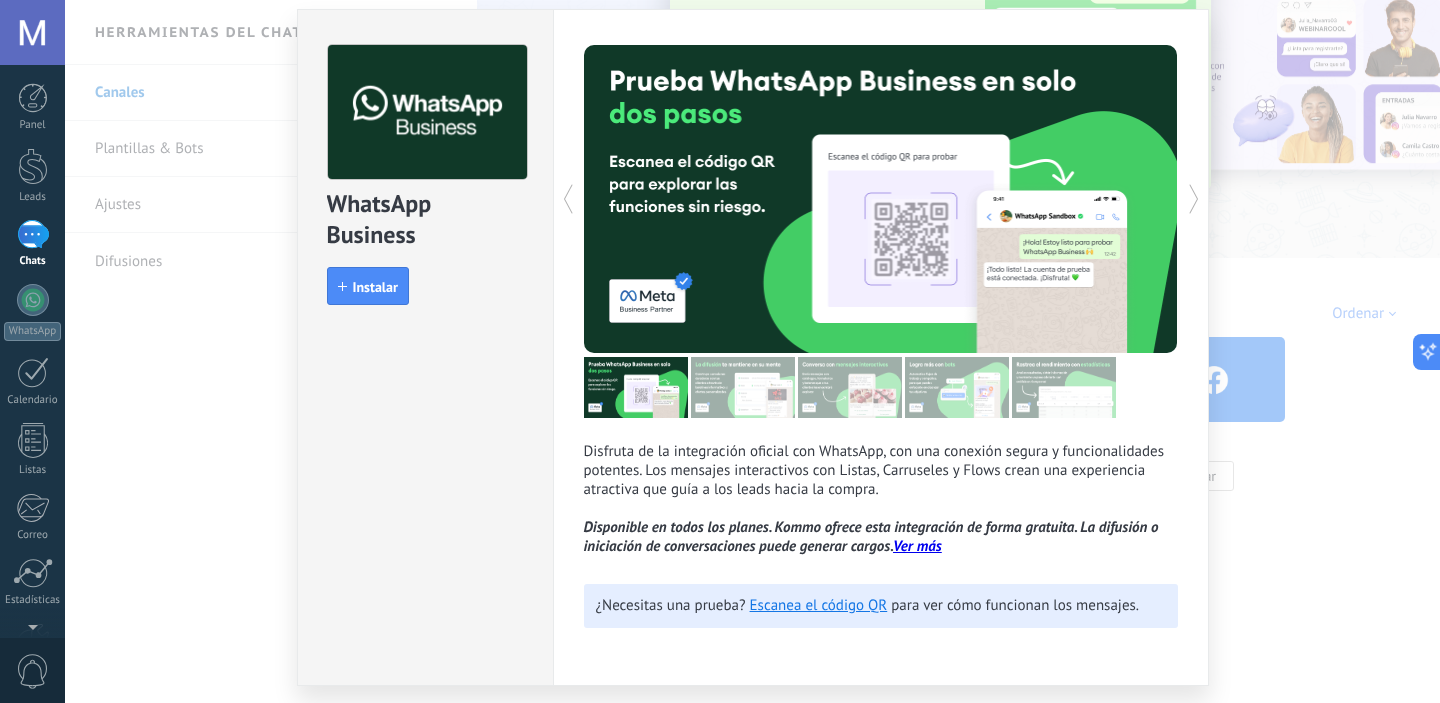 scroll, scrollTop: 100, scrollLeft: 0, axis: vertical 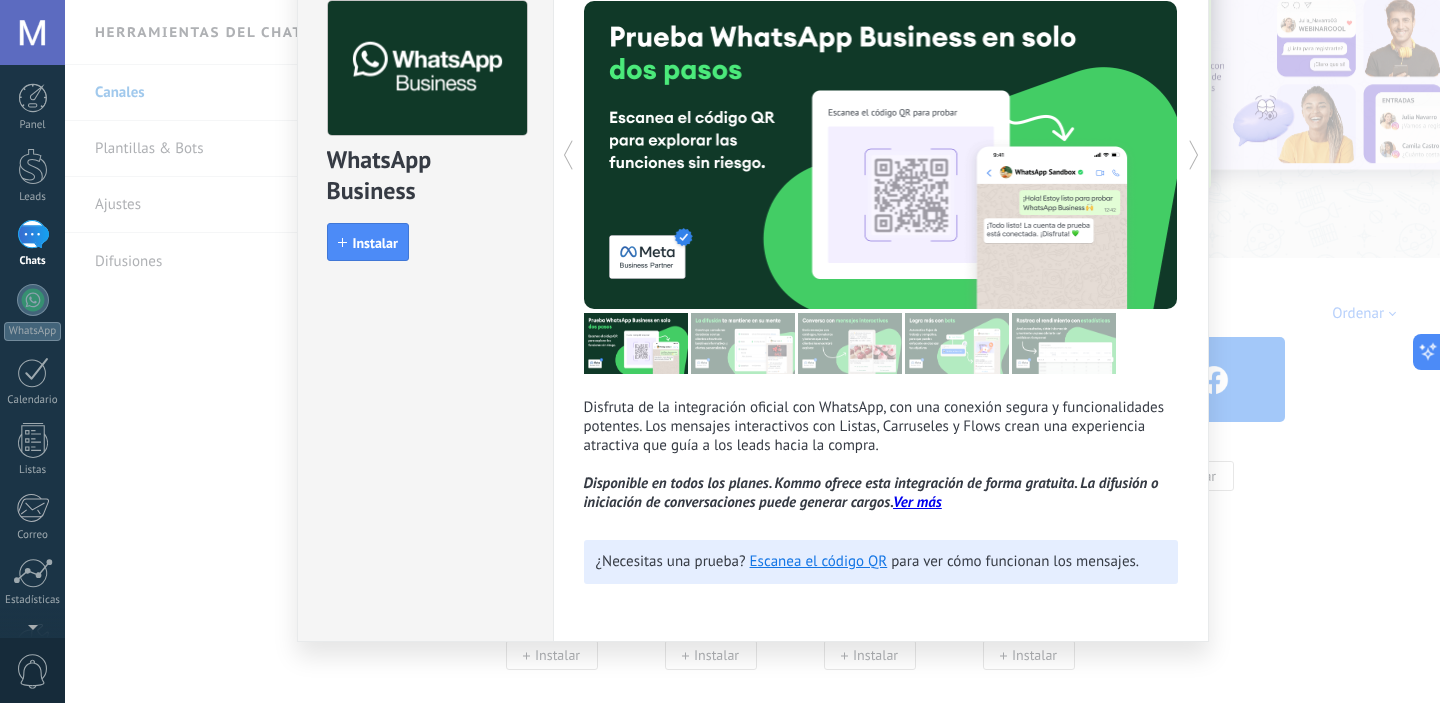 click on "Ver más" at bounding box center (917, 502) 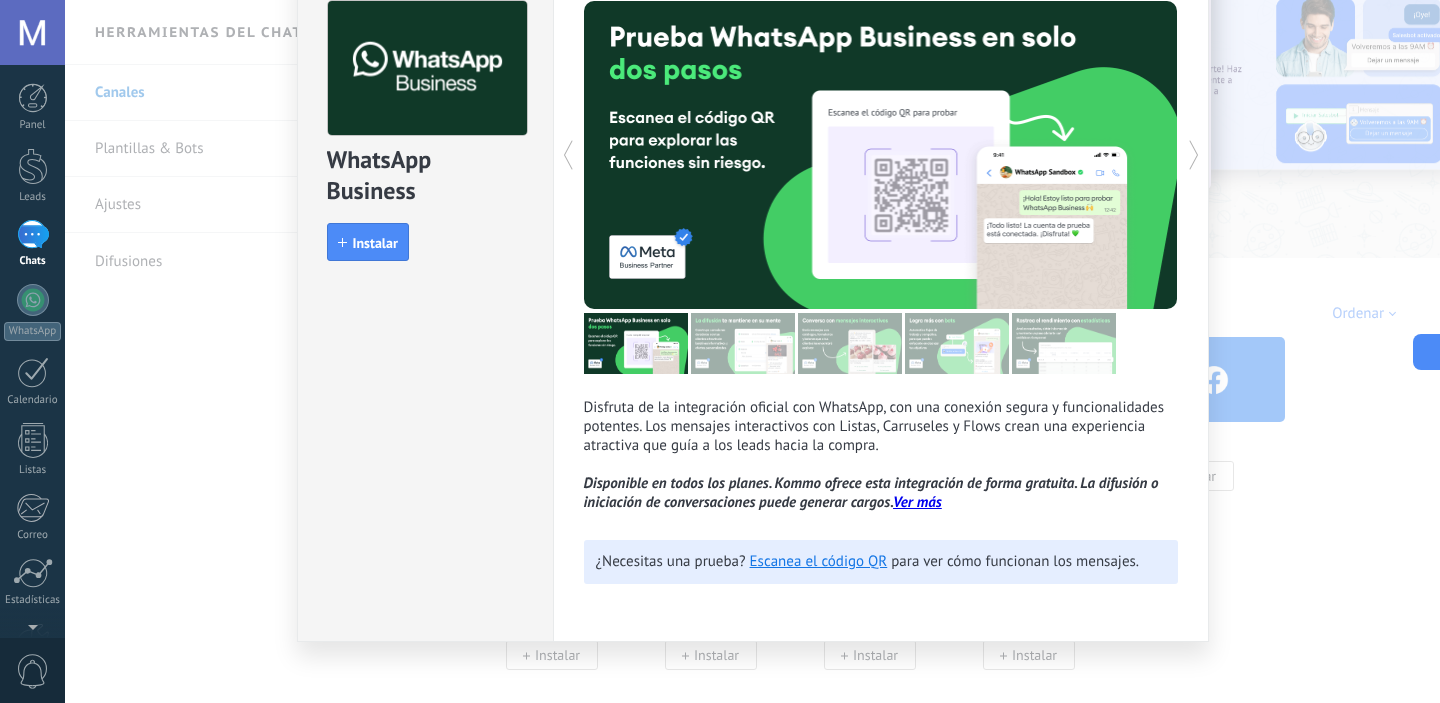 scroll, scrollTop: 0, scrollLeft: 0, axis: both 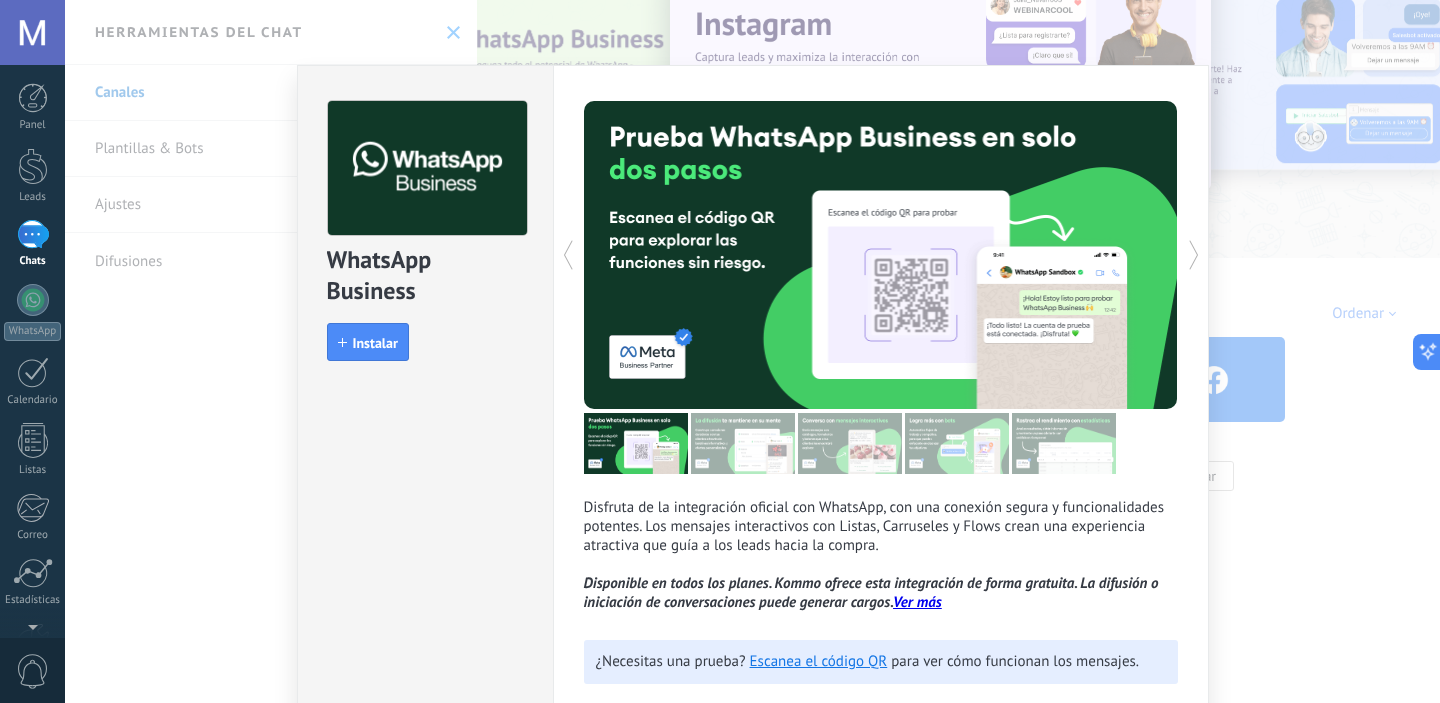 click on "WhatsApp Business install Instalar Disfruta de la integración oficial con WhatsApp, con una conexión segura y funcionalidades potentes. Los mensajes interactivos con Listas, Carruseles y Flows crean una experiencia atractiva que guía a los leads hacia la compra.    Disponible en todos los planes. Kommo ofrece esta integración de forma gratuita. La difusión o iniciación de conversaciones puede generar cargos.  Ver más más ¿Necesitas una prueba?   Escanea el código QR   para ver cómo funcionan los mensajes." at bounding box center [752, 351] 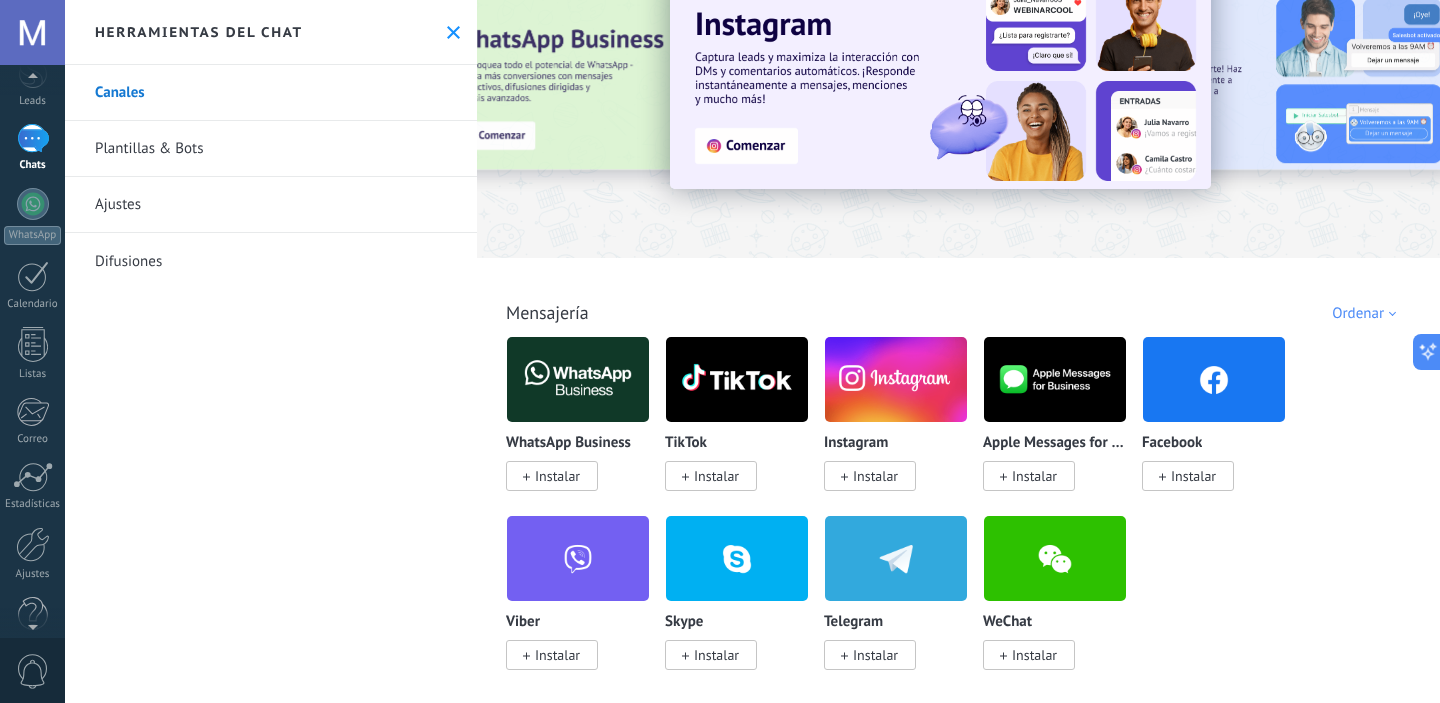 scroll, scrollTop: 129, scrollLeft: 0, axis: vertical 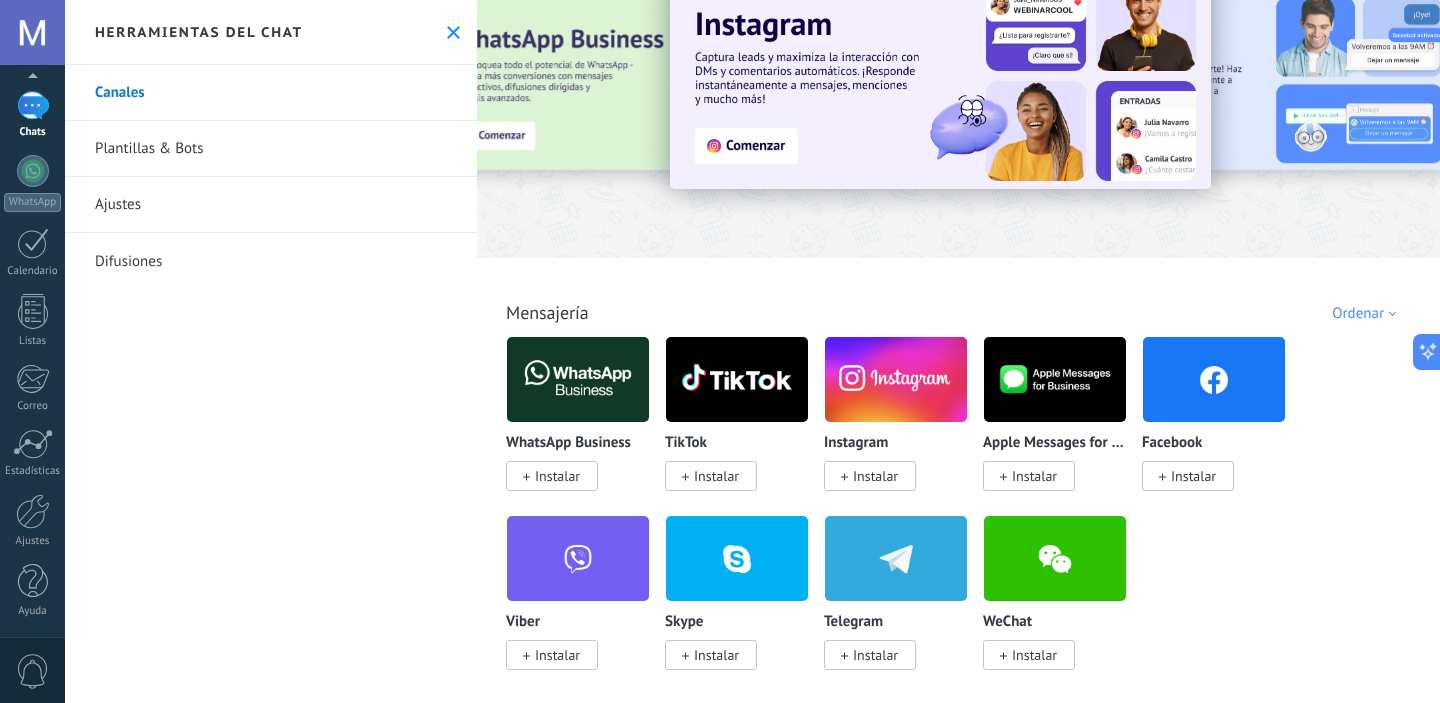 click on "Panel
Leads
Chats
WhatsApp
Clientes" at bounding box center (32, 296) 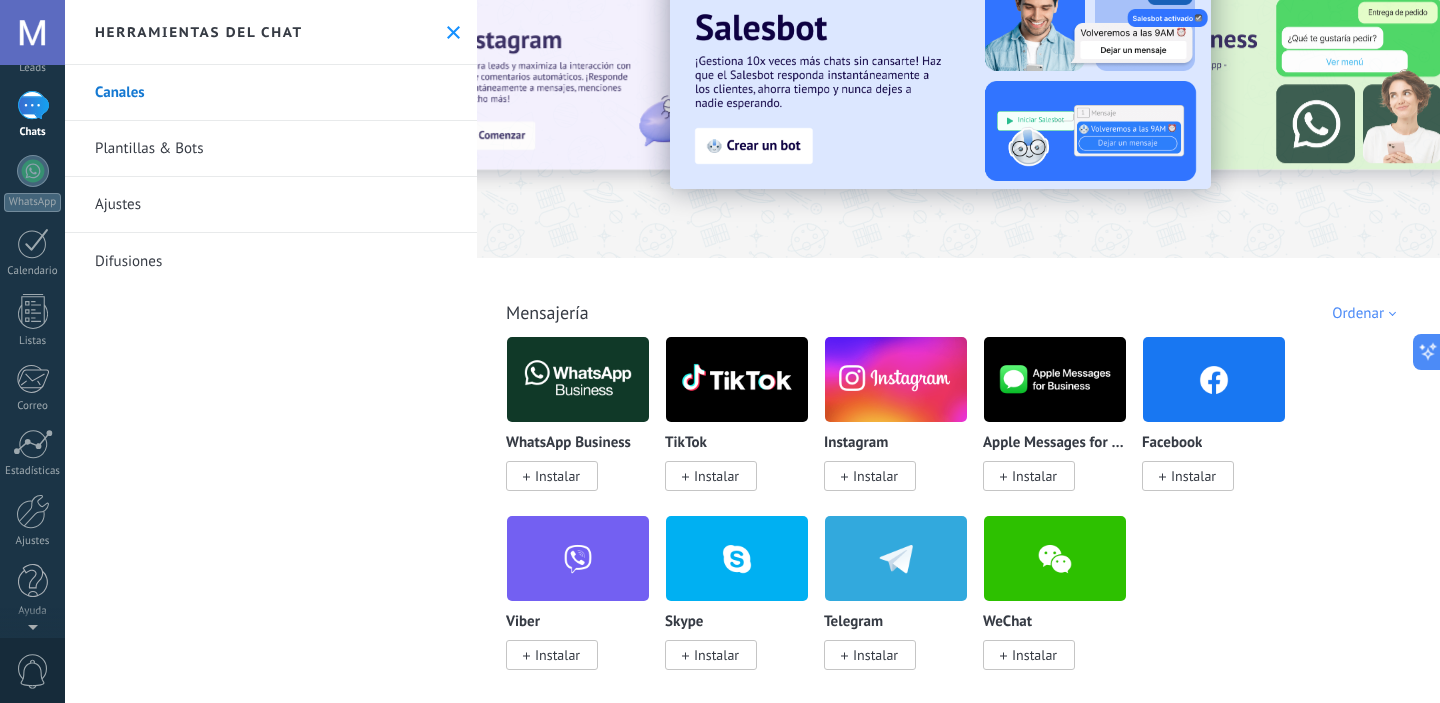 scroll, scrollTop: 0, scrollLeft: 0, axis: both 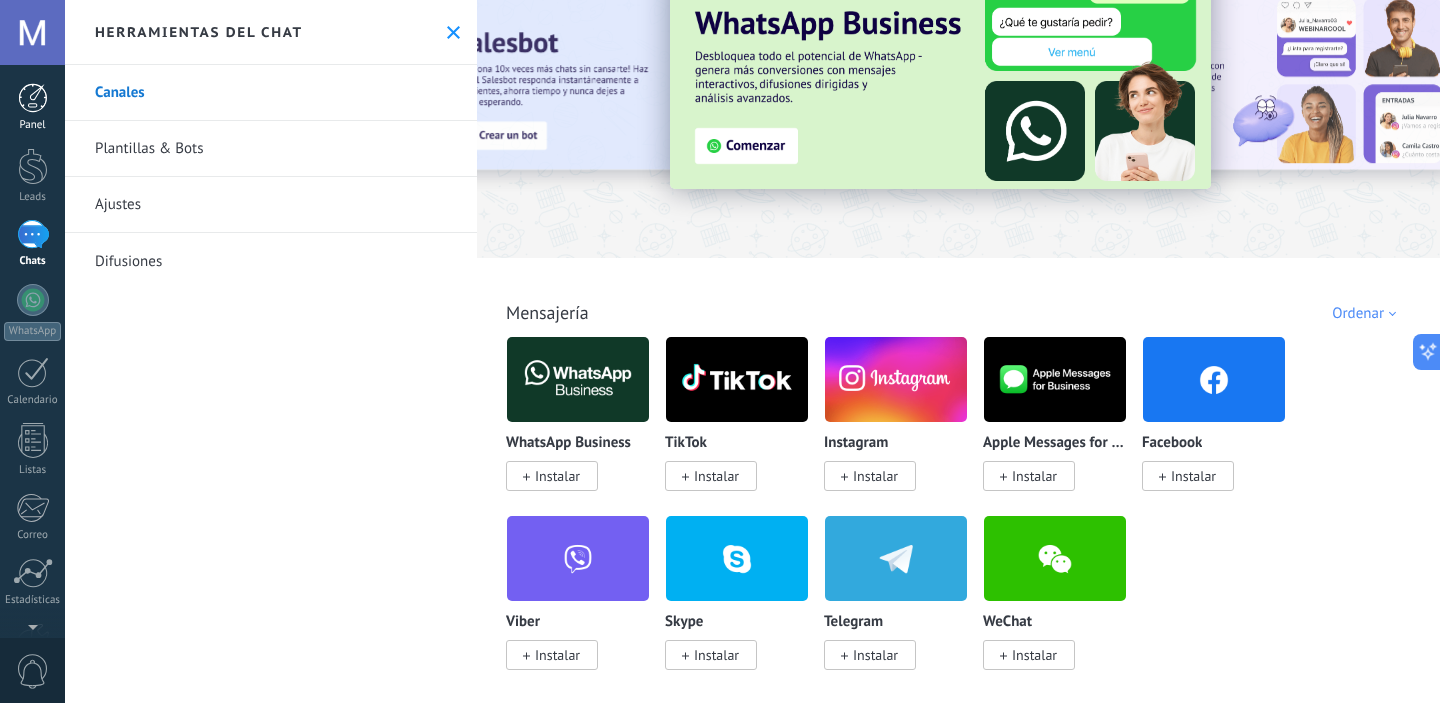 click on "Panel" at bounding box center [33, 125] 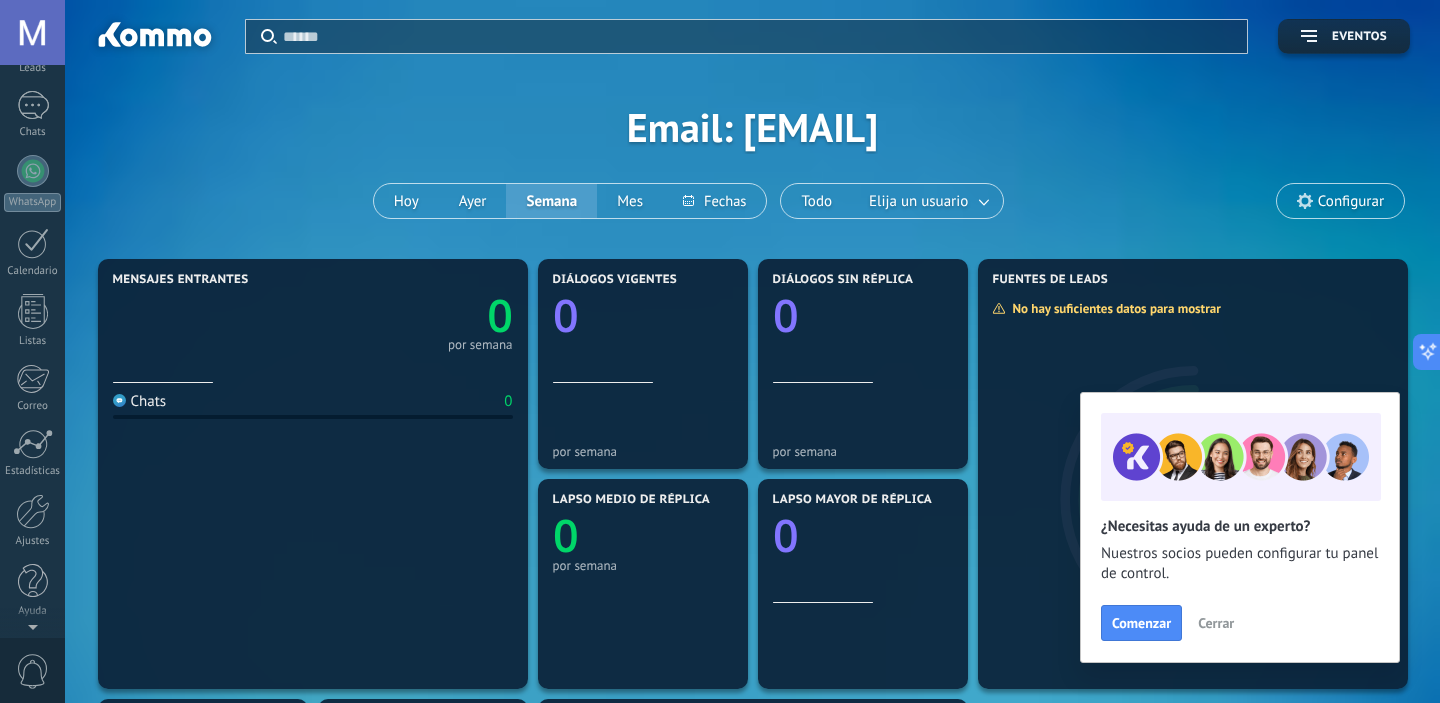 scroll, scrollTop: 0, scrollLeft: 0, axis: both 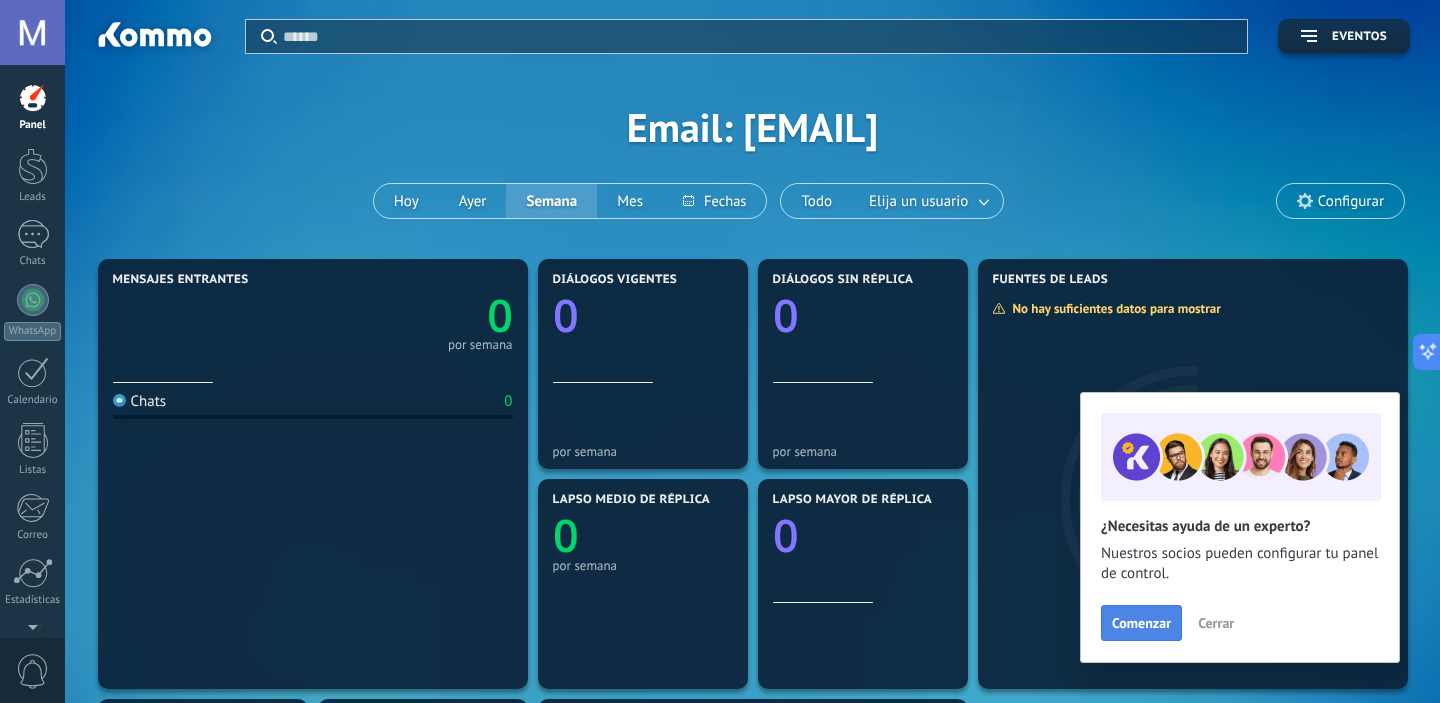 click on "Comenzar" at bounding box center [1141, 623] 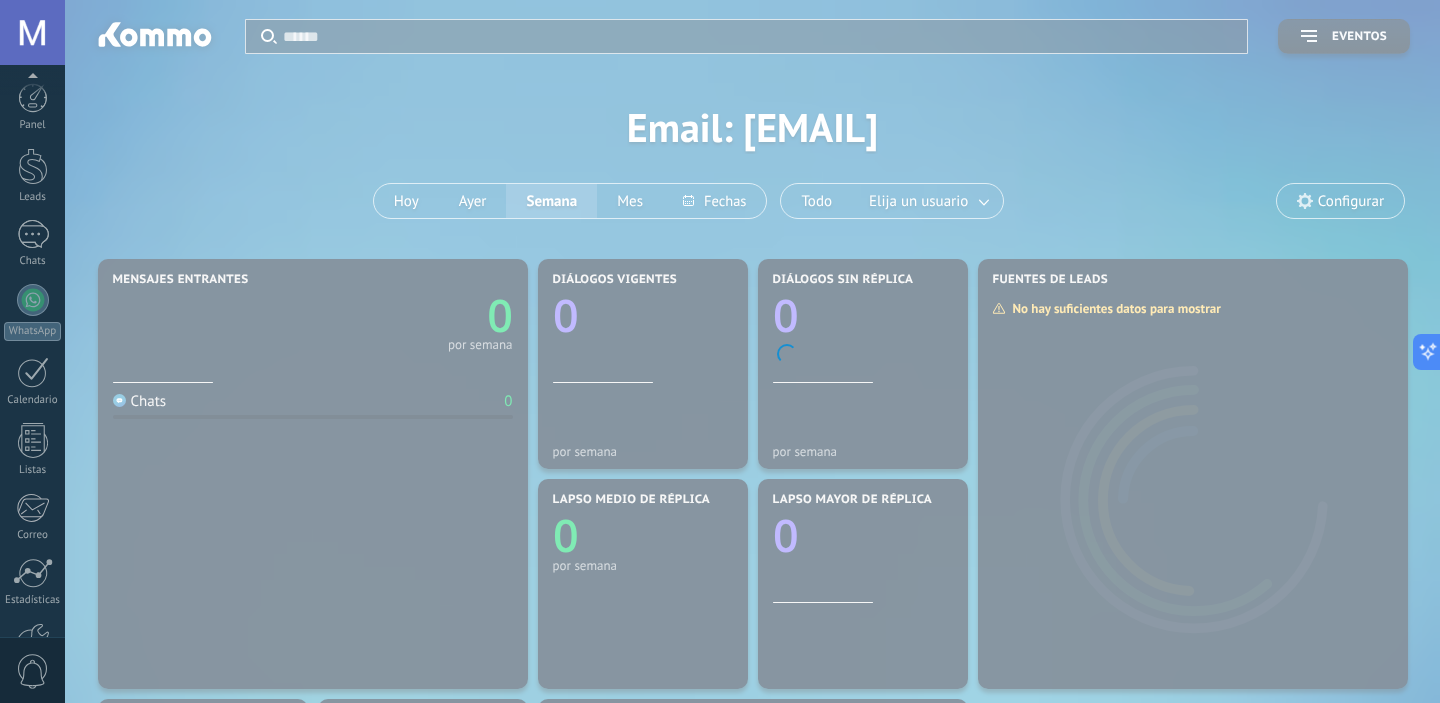 scroll, scrollTop: 129, scrollLeft: 0, axis: vertical 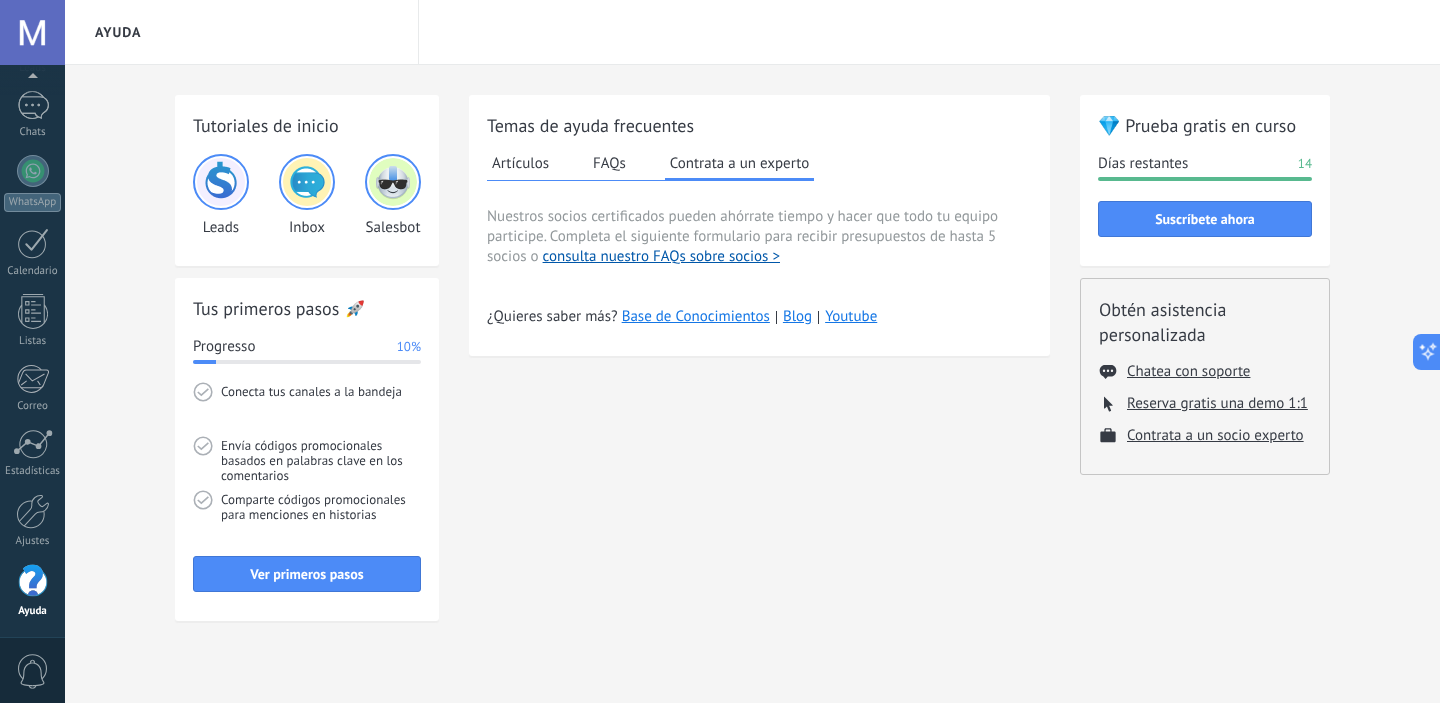 click on "Contrata a un experto" at bounding box center (739, 164) 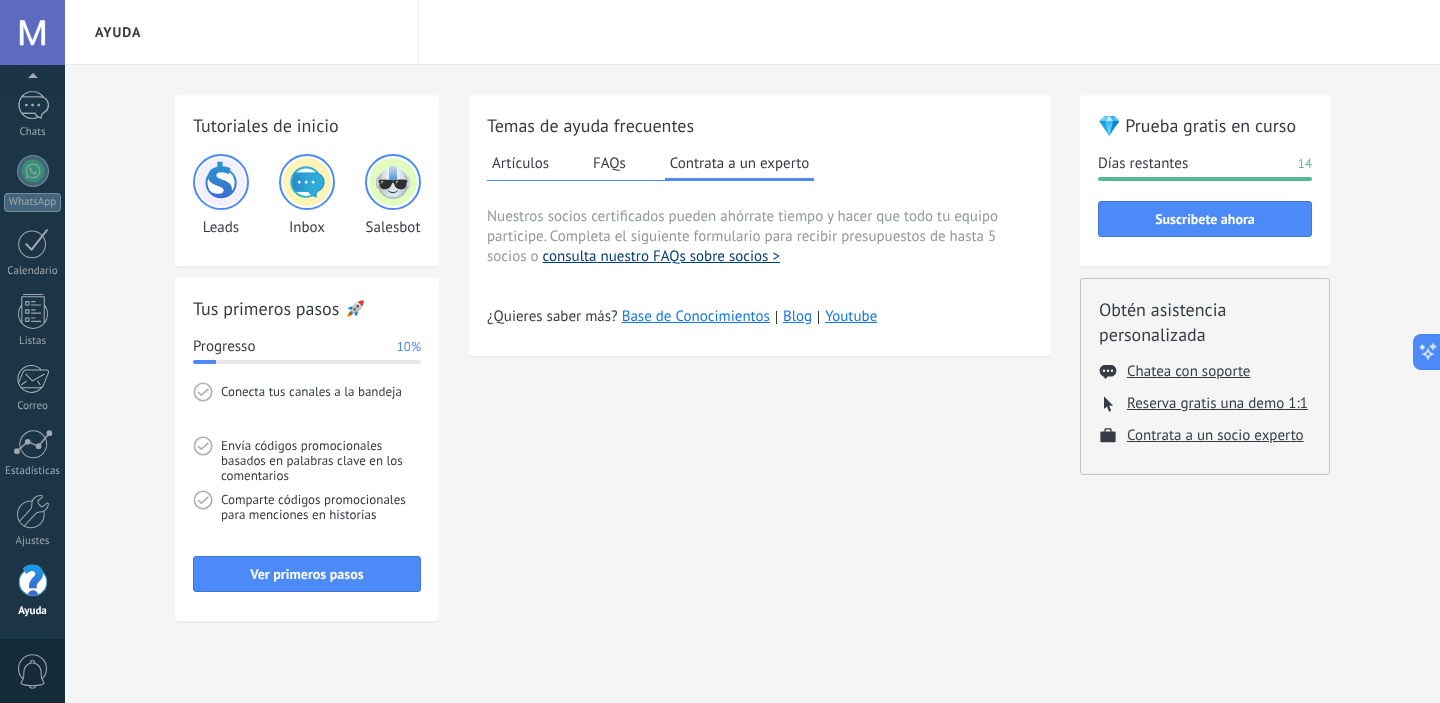 click on "consulta nuestro FAQs sobre socios >" at bounding box center (661, 257) 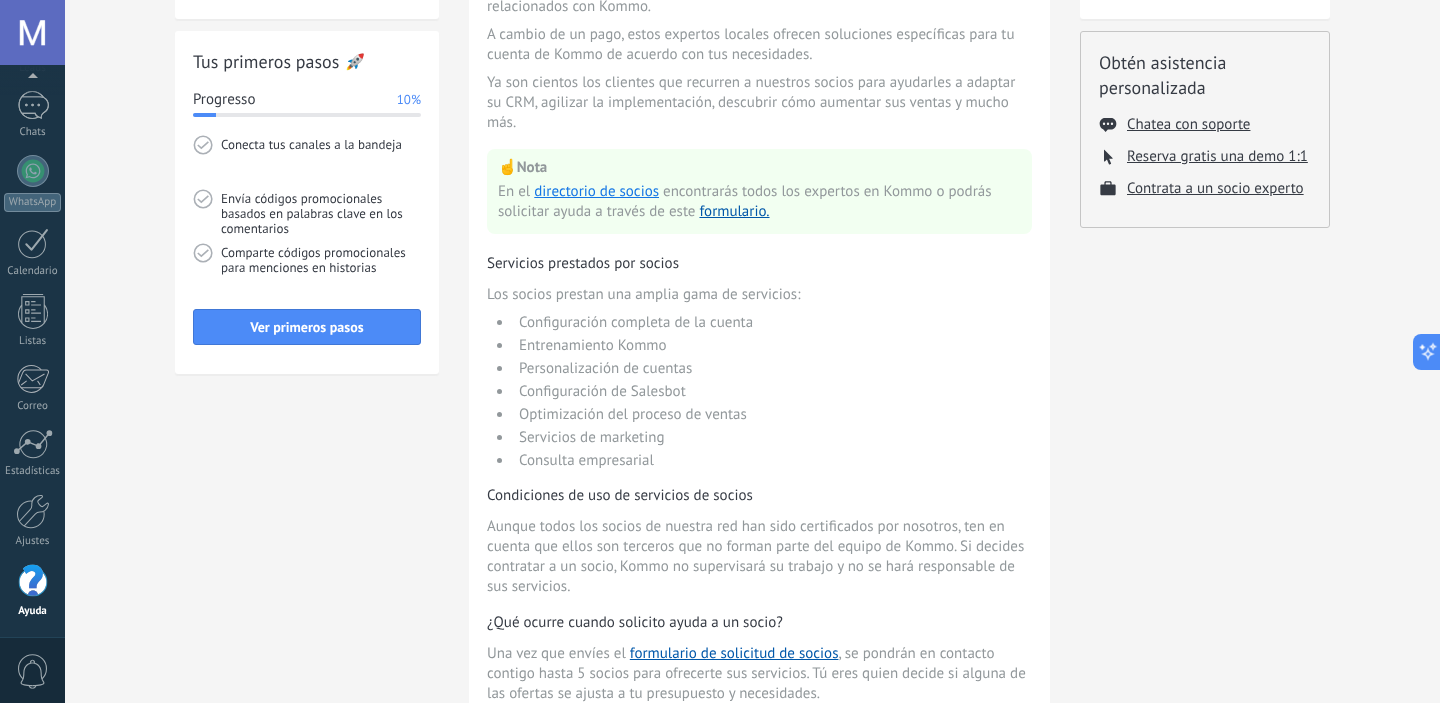 scroll, scrollTop: 250, scrollLeft: 0, axis: vertical 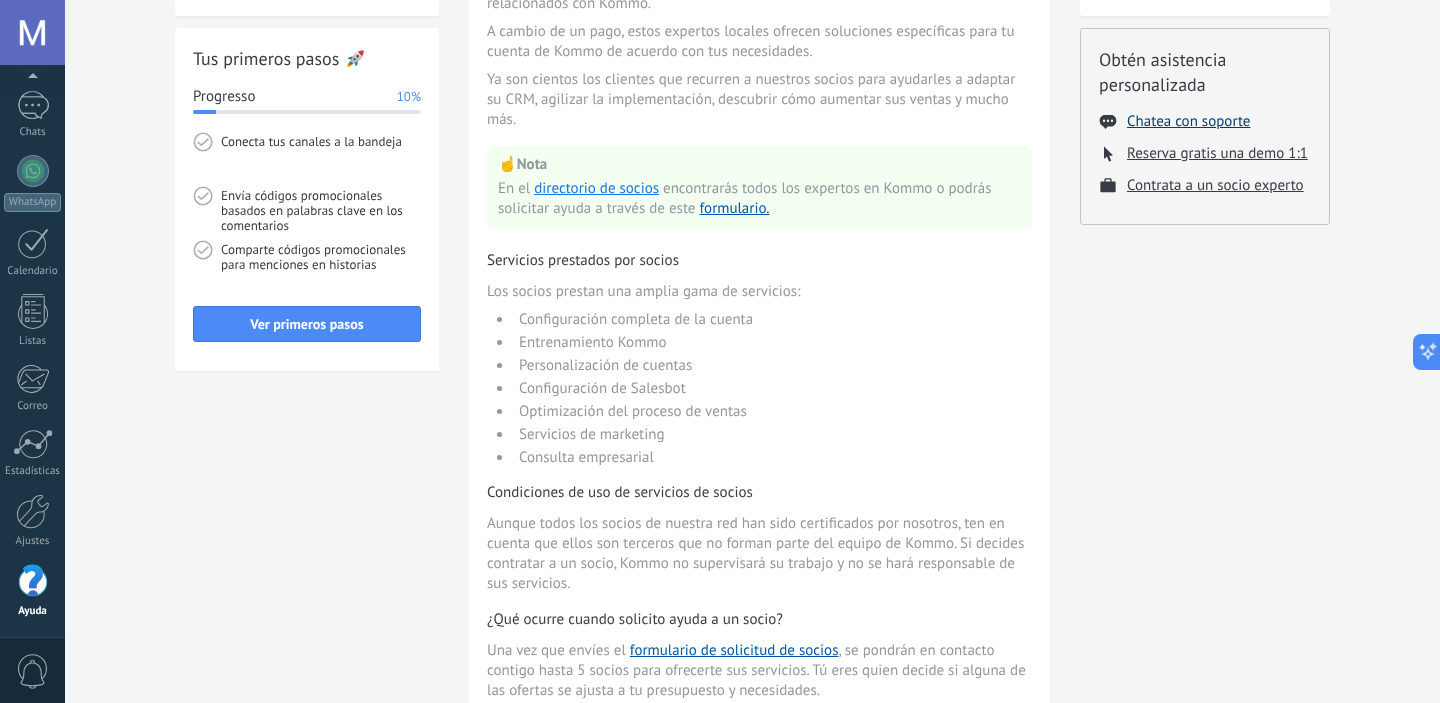 click on "Chatea con soporte" at bounding box center (1188, 121) 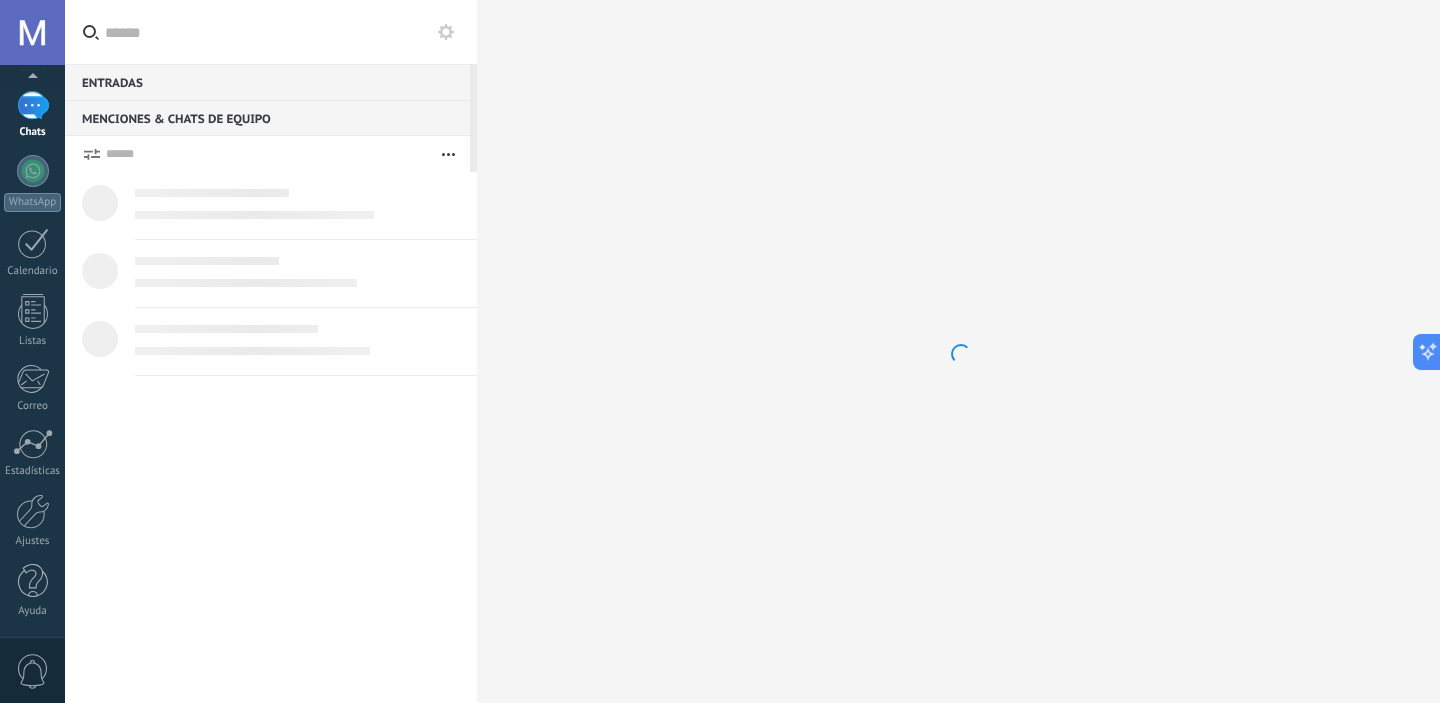 scroll, scrollTop: 0, scrollLeft: 0, axis: both 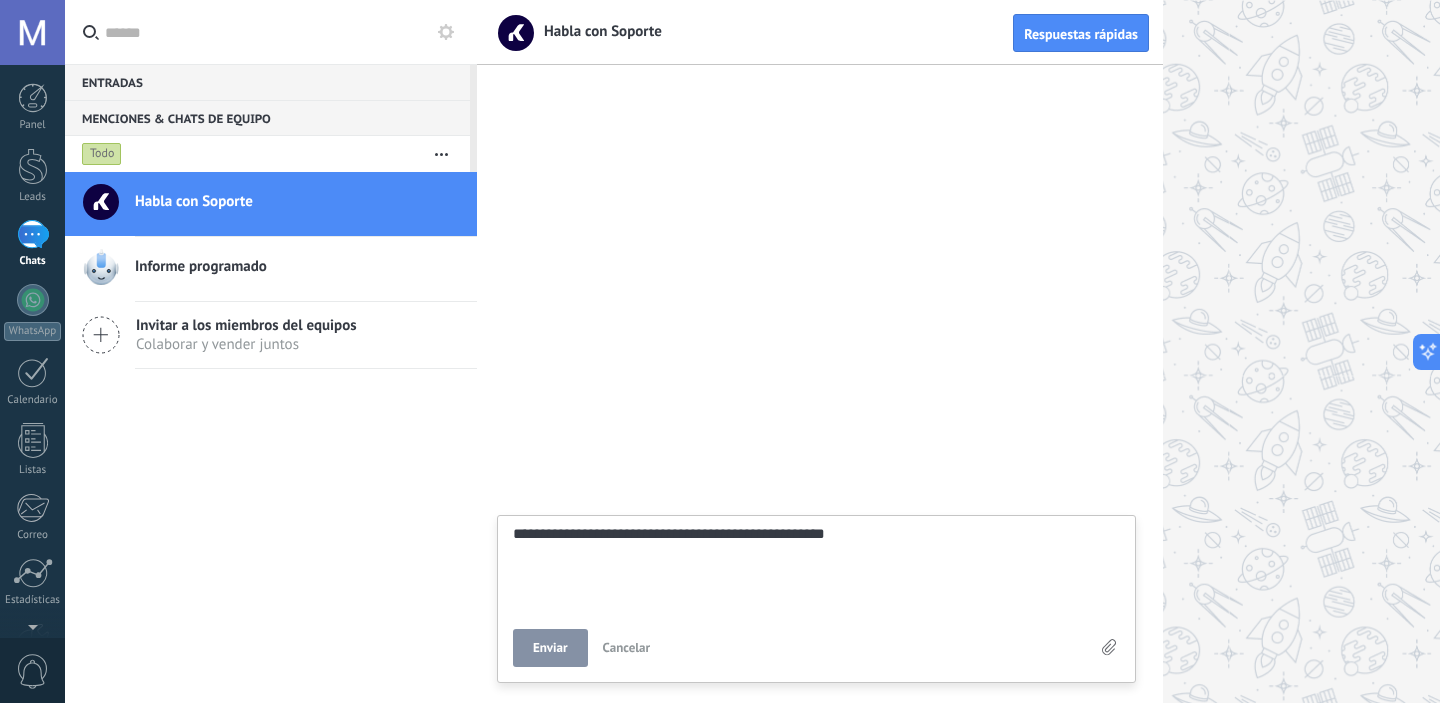 type on "**********" 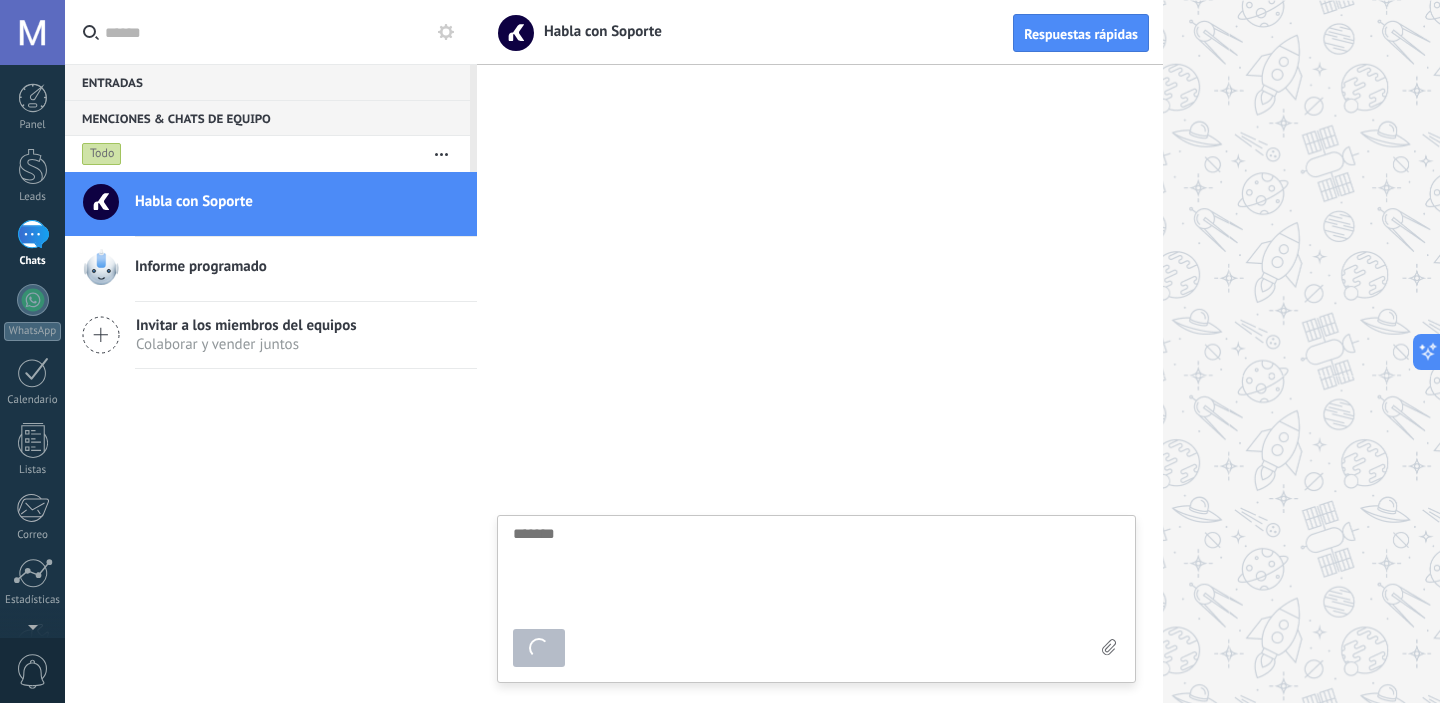 scroll, scrollTop: 19, scrollLeft: 0, axis: vertical 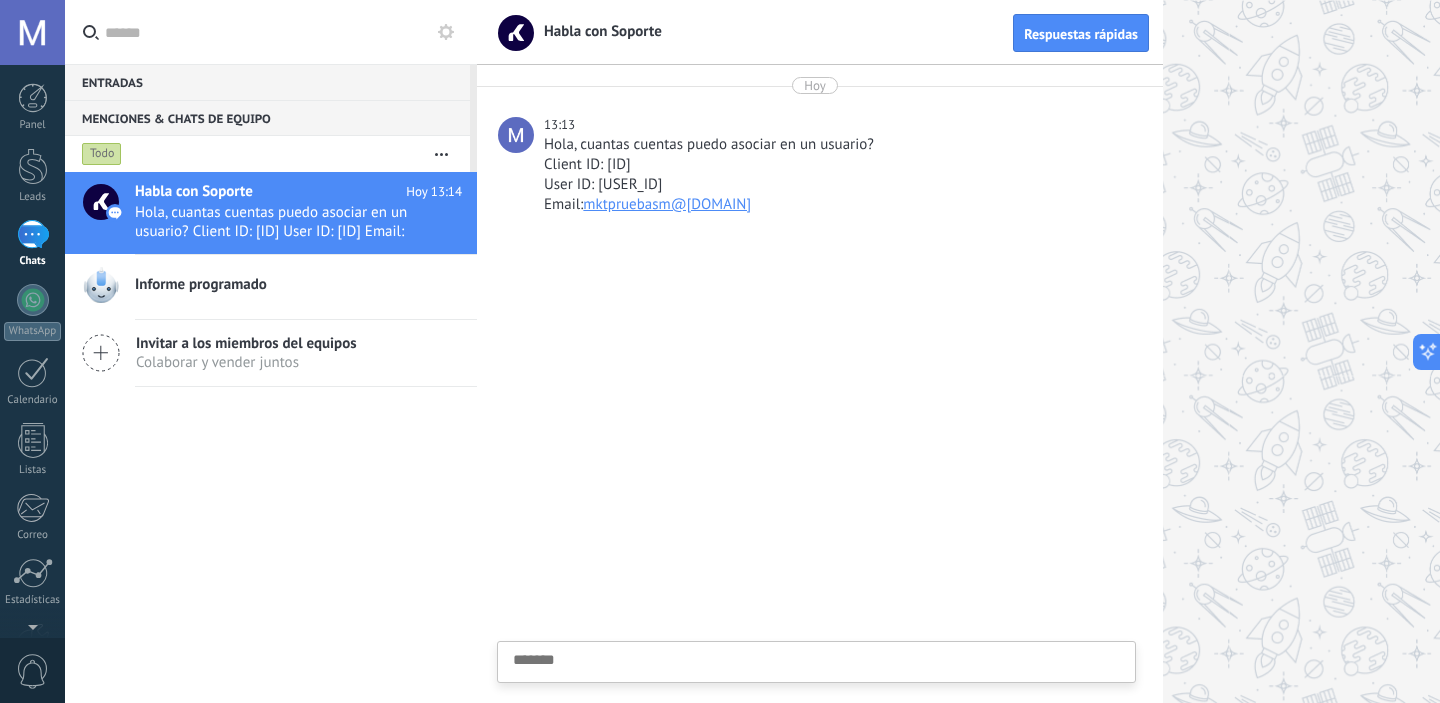 click on "Informe programado" at bounding box center [298, 285] 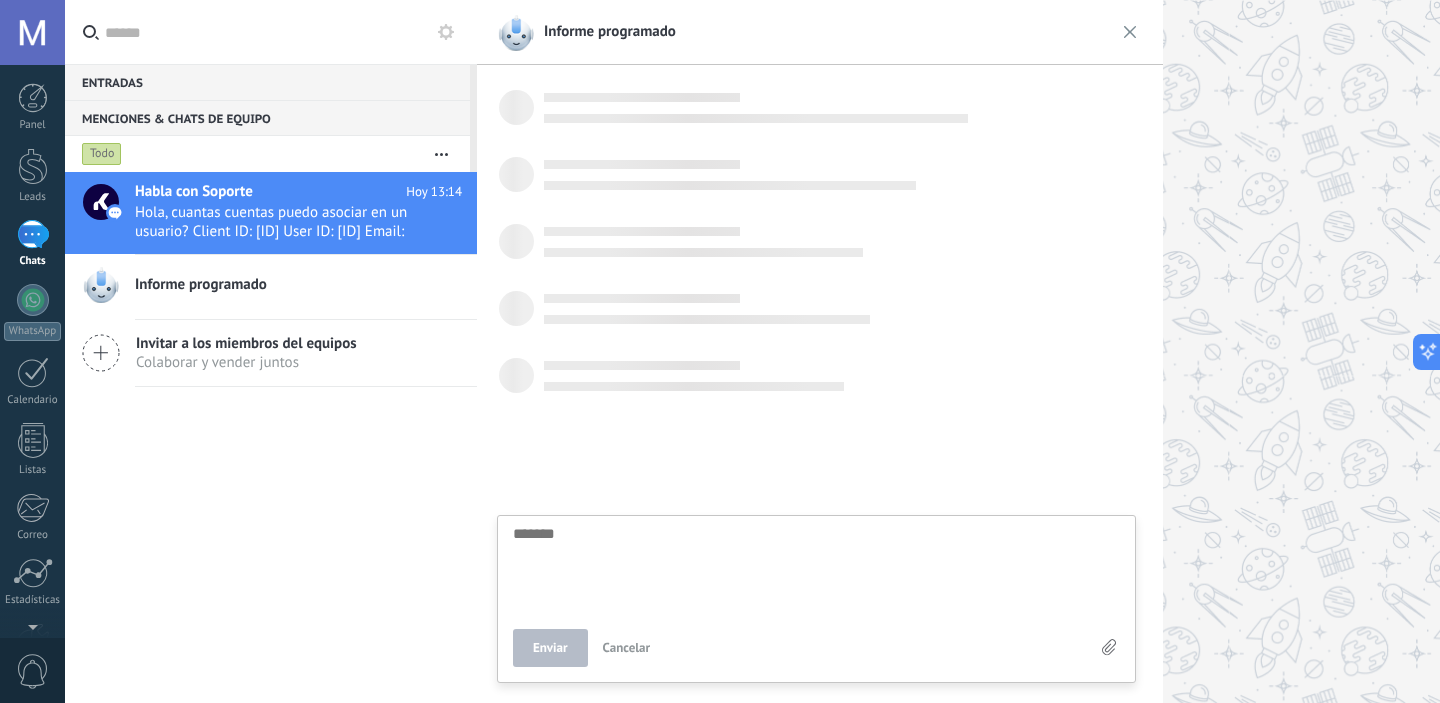 scroll, scrollTop: 19, scrollLeft: 0, axis: vertical 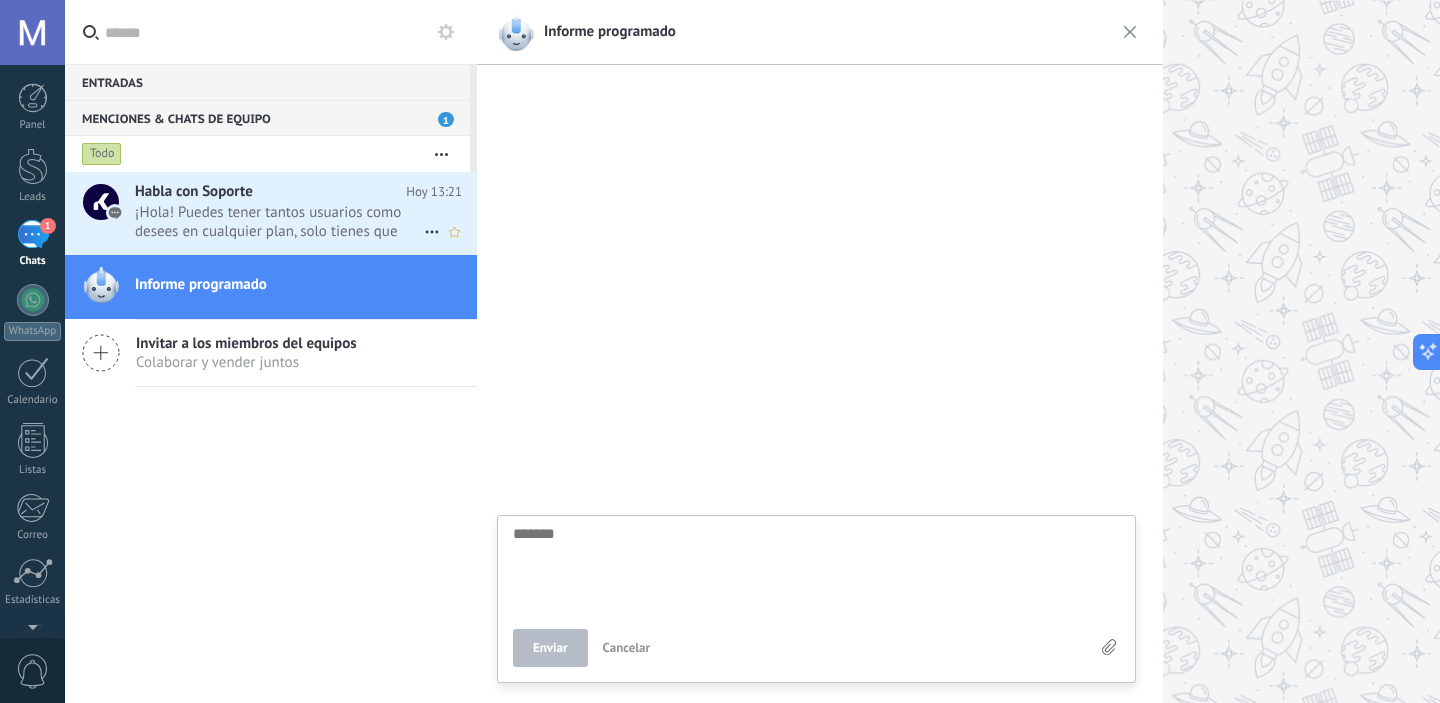 click on "Habla con Soporte
Hoy 13:21
¡Hola! Puedes tener tantos usuarios como desees en cualquier plan, solo tienes que adquirir las licencias de uso de cada uno. Recuerda que todos los usuarios de la cuenta deben estar bajo el mismo plan." at bounding box center [306, 213] 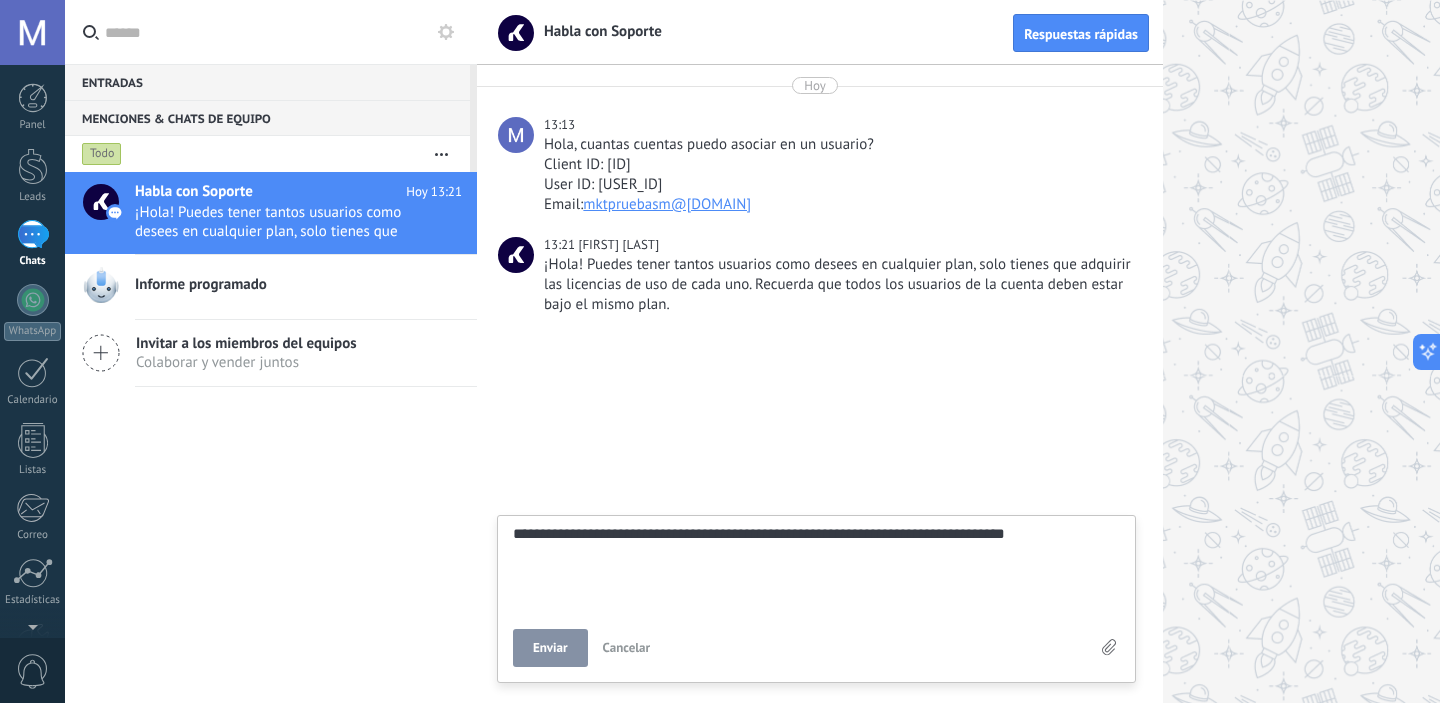 scroll, scrollTop: 39, scrollLeft: 0, axis: vertical 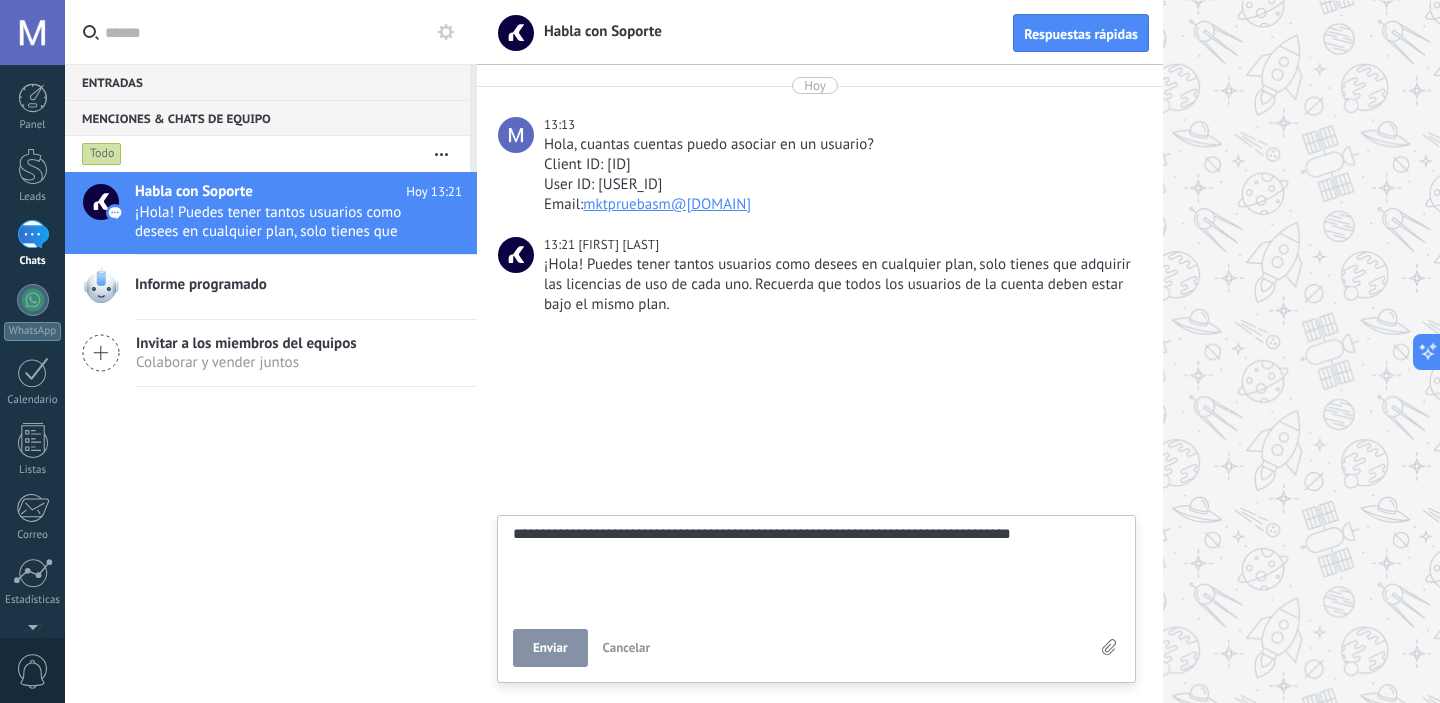 click on "Enviar" at bounding box center (550, 648) 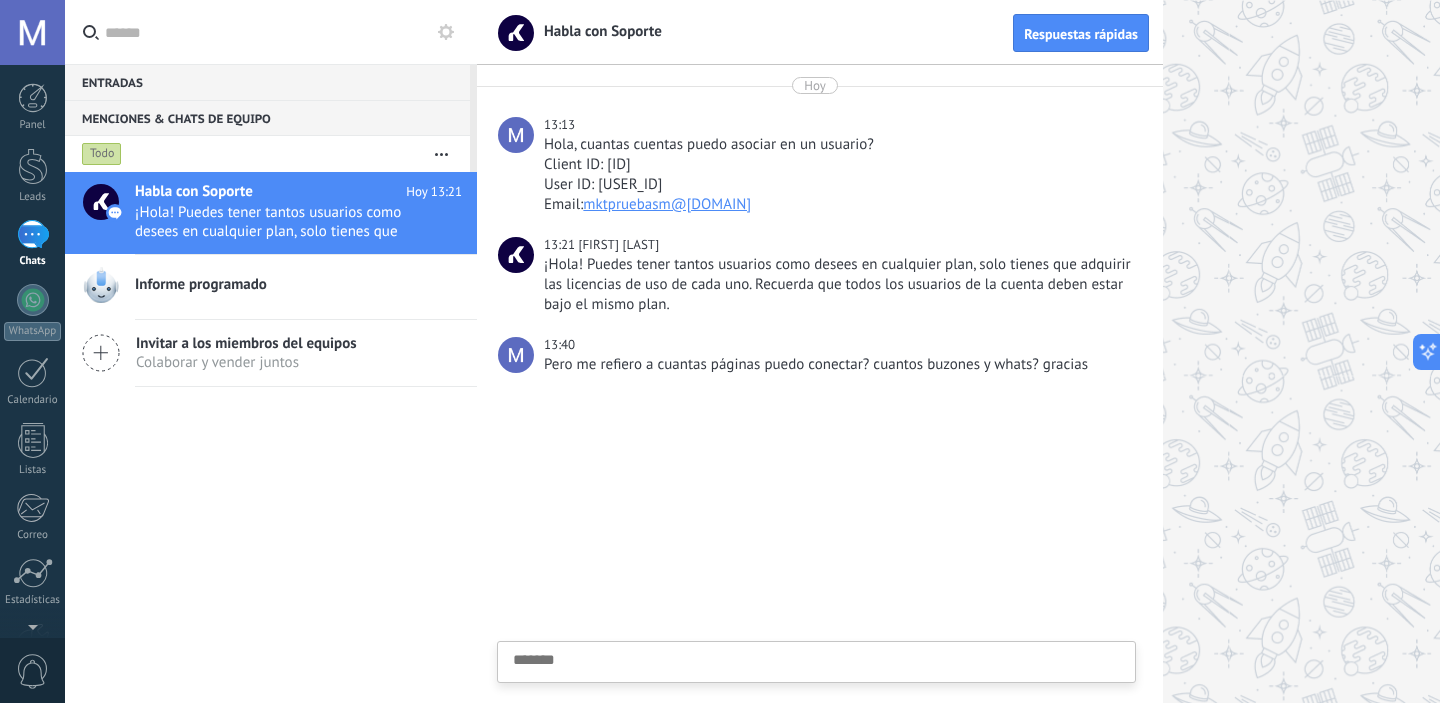 scroll, scrollTop: 19, scrollLeft: 0, axis: vertical 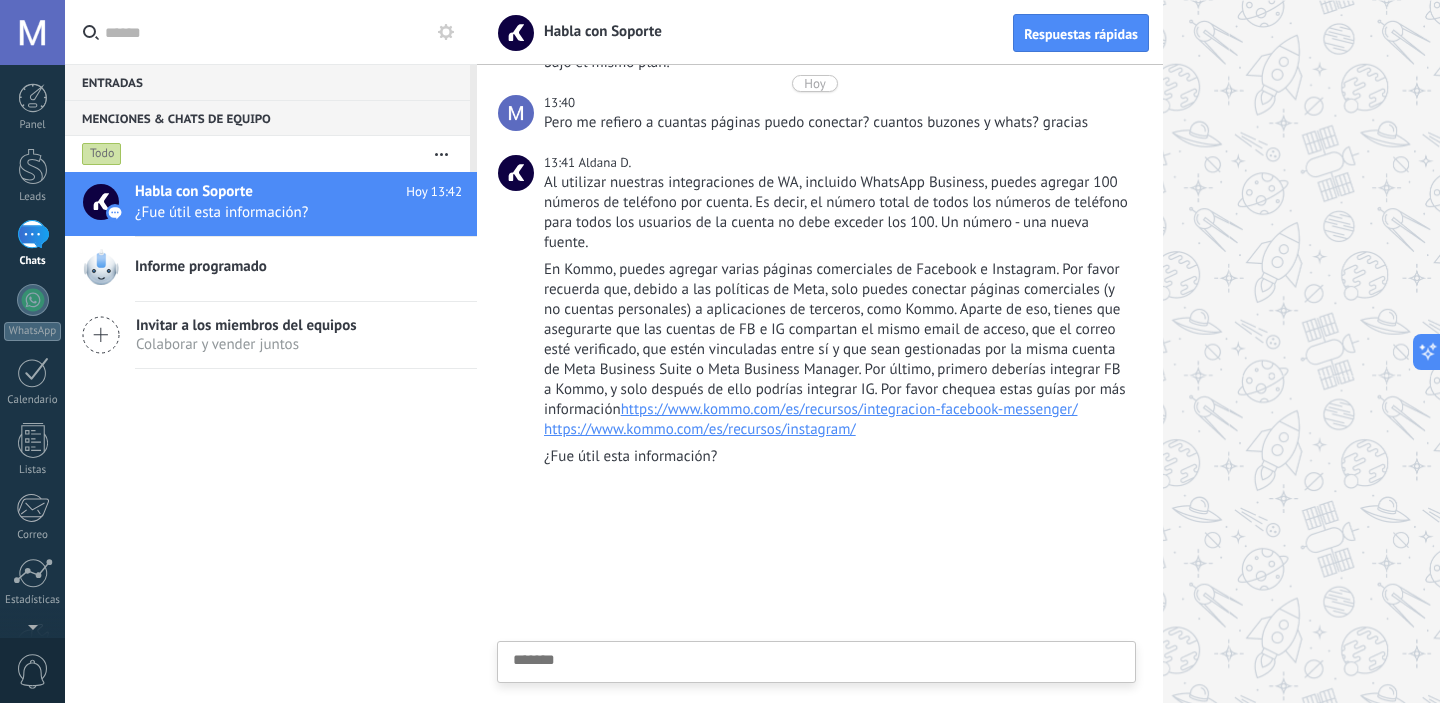 click on "En Kommo, puedes agregar varias páginas comerciales de Facebook e Instagram. Por favor recuerda que, debido a las políticas de Meta, solo puedes conectar páginas comerciales (y no cuentas personales) a aplicaciones de terceros, como Kommo. Aparte de eso, tienes que asegurarte que las cuentas de FB e IG compartan el mismo email de acceso, que el correo esté verificado, que estén vinculadas entre sí y que sean gestionadas por la misma cuenta de Meta Business Suite o Meta Business Manager. Por último, primero deberías integrar FB a Kommo, y solo después de ello podrías integrar IG. Por favor chequea estas guías por más información  https://www.kommo.com/es/recursos/integracion-facebook-messenger/   https://www.kommo.com/es/recursos/instagram/" at bounding box center (838, 350) 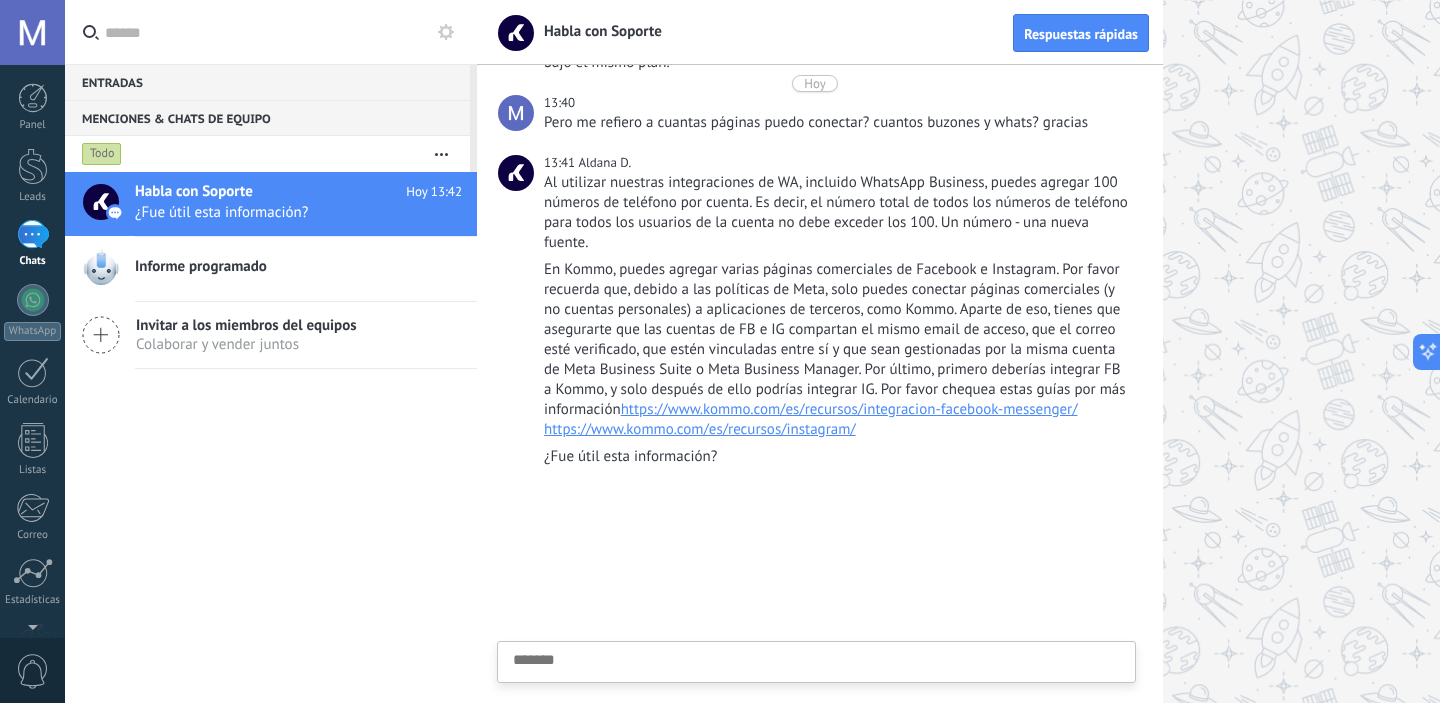 click at bounding box center (816, 693) 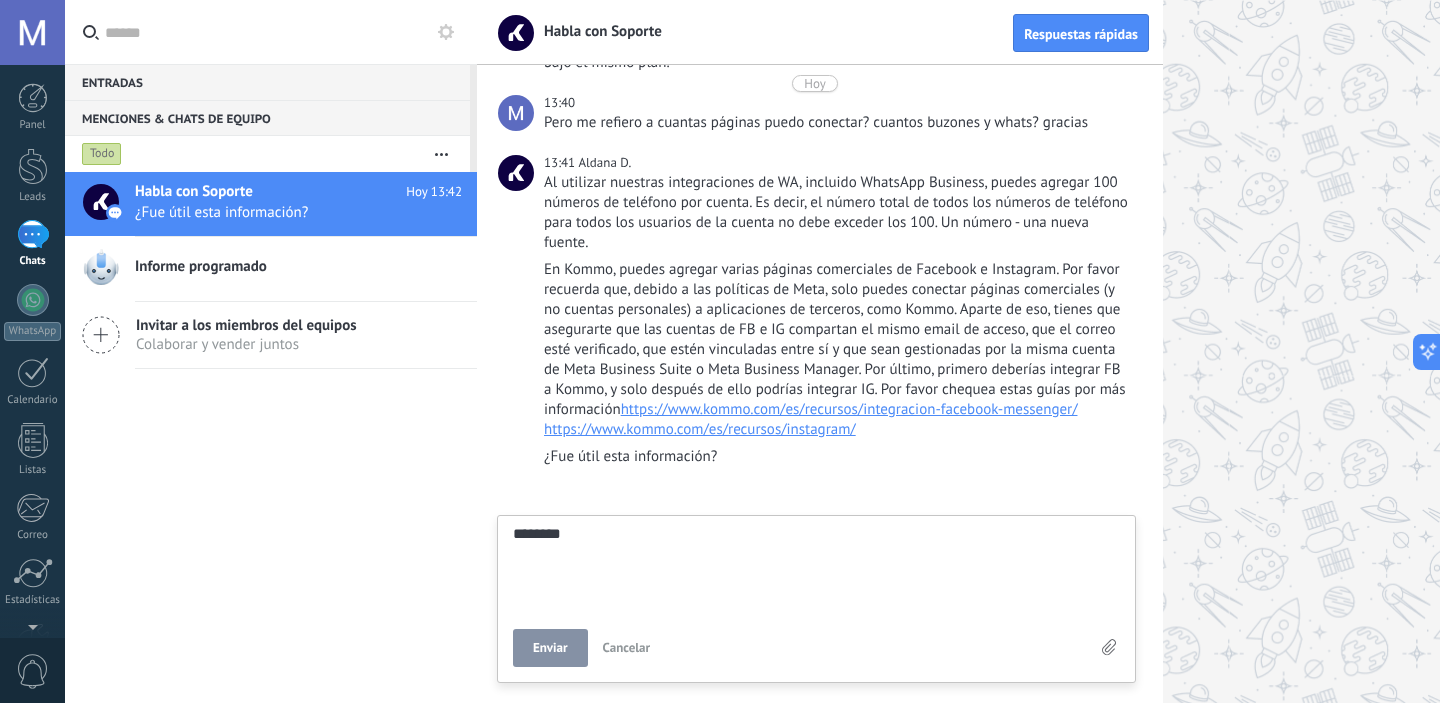 scroll, scrollTop: 39, scrollLeft: 0, axis: vertical 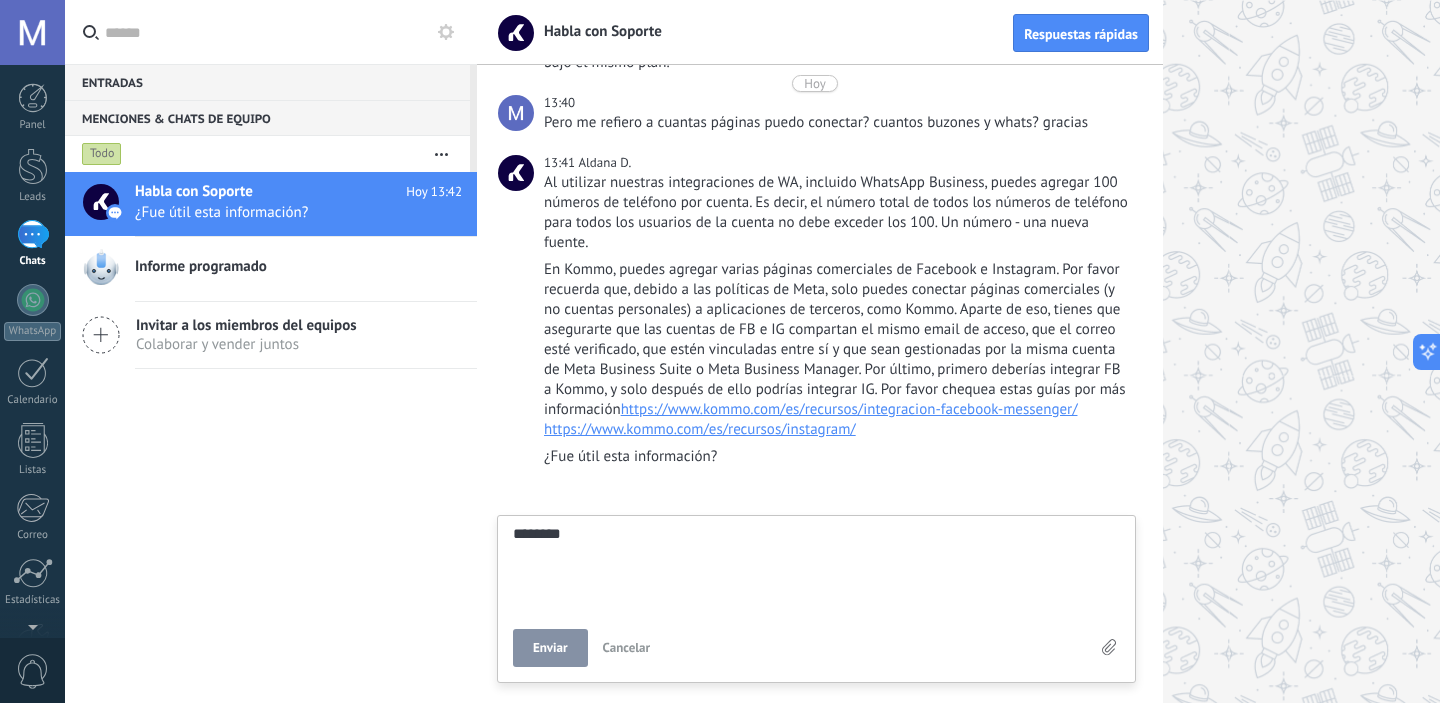 click on "Enviar" at bounding box center (550, 648) 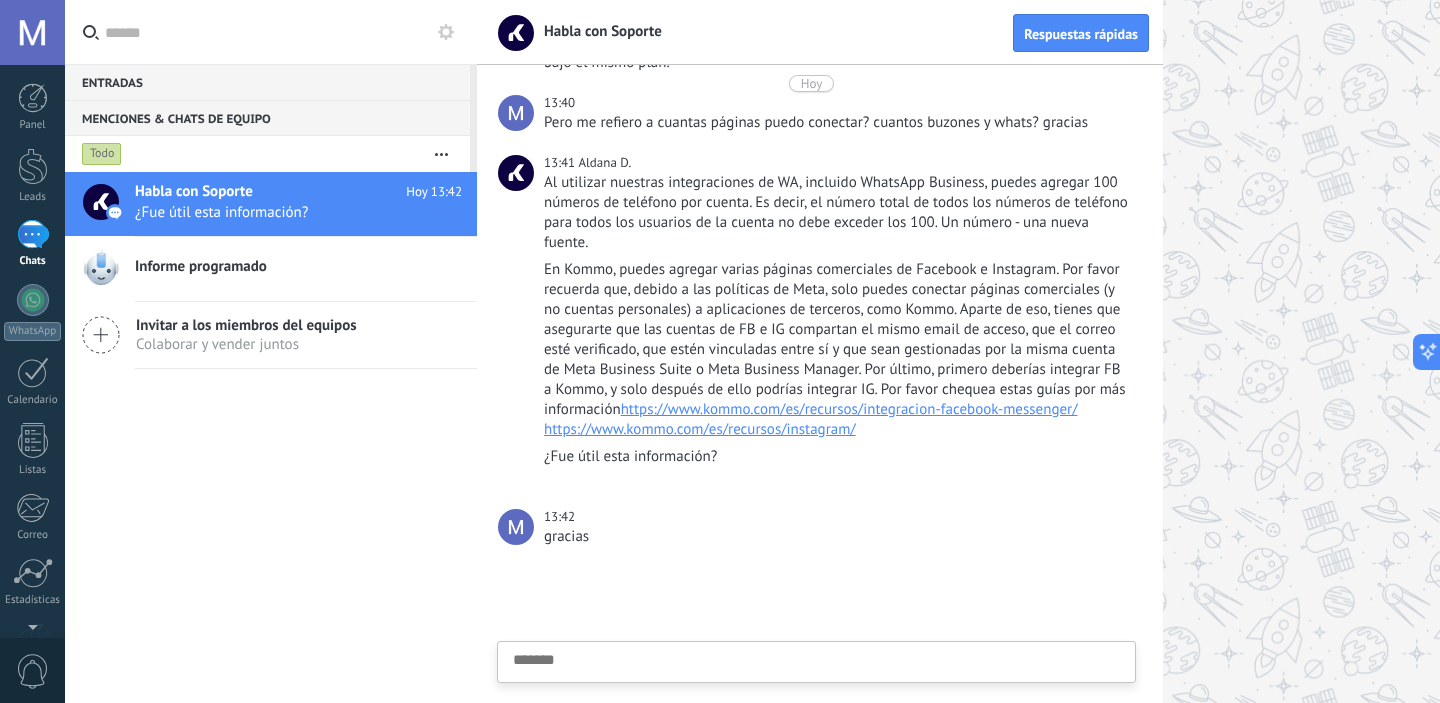 scroll, scrollTop: 321, scrollLeft: 0, axis: vertical 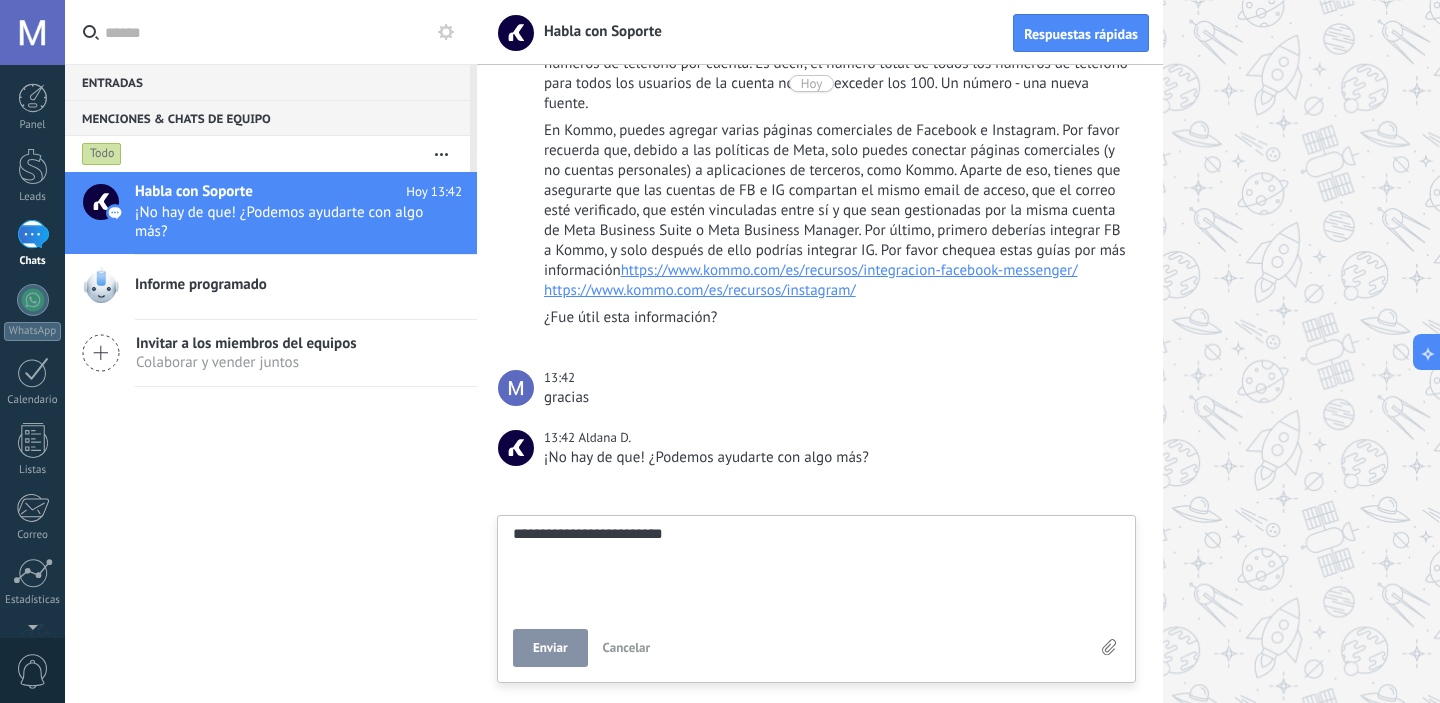 type on "**********" 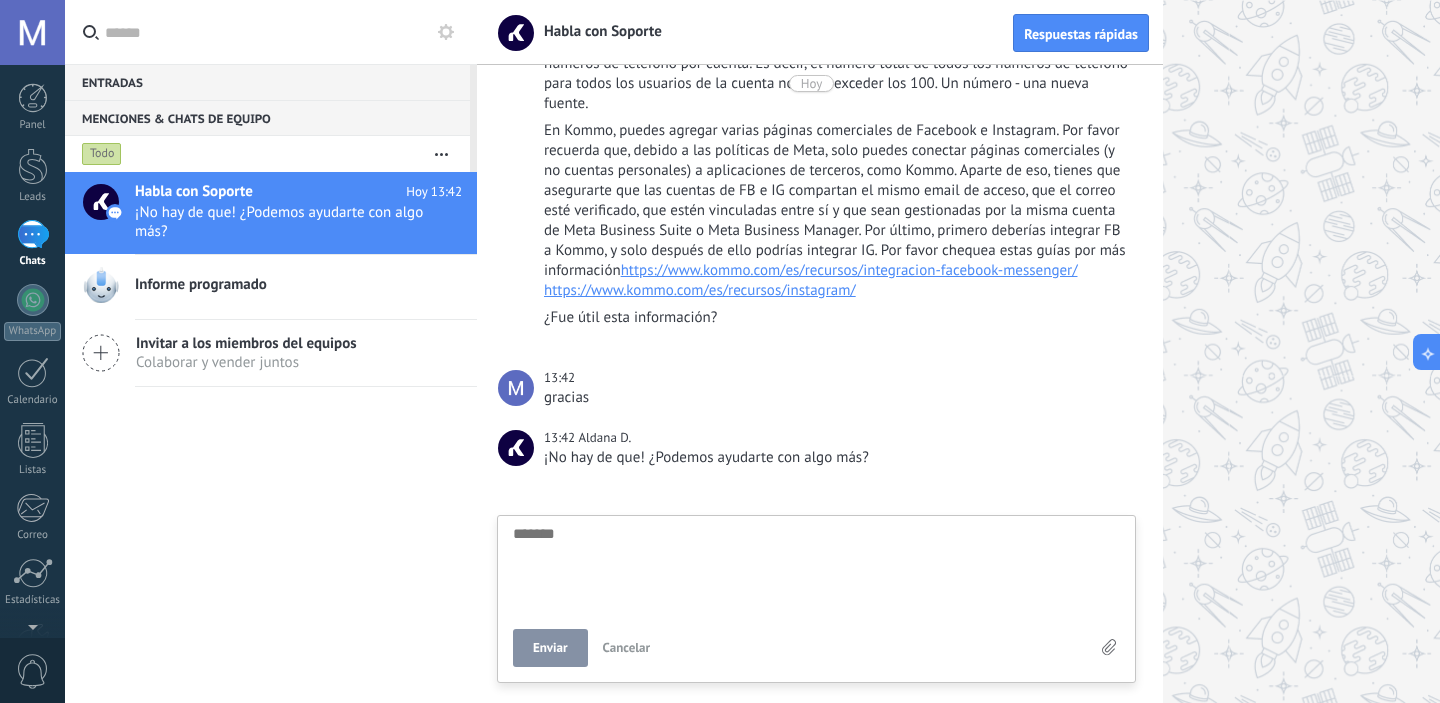 scroll, scrollTop: 441, scrollLeft: 0, axis: vertical 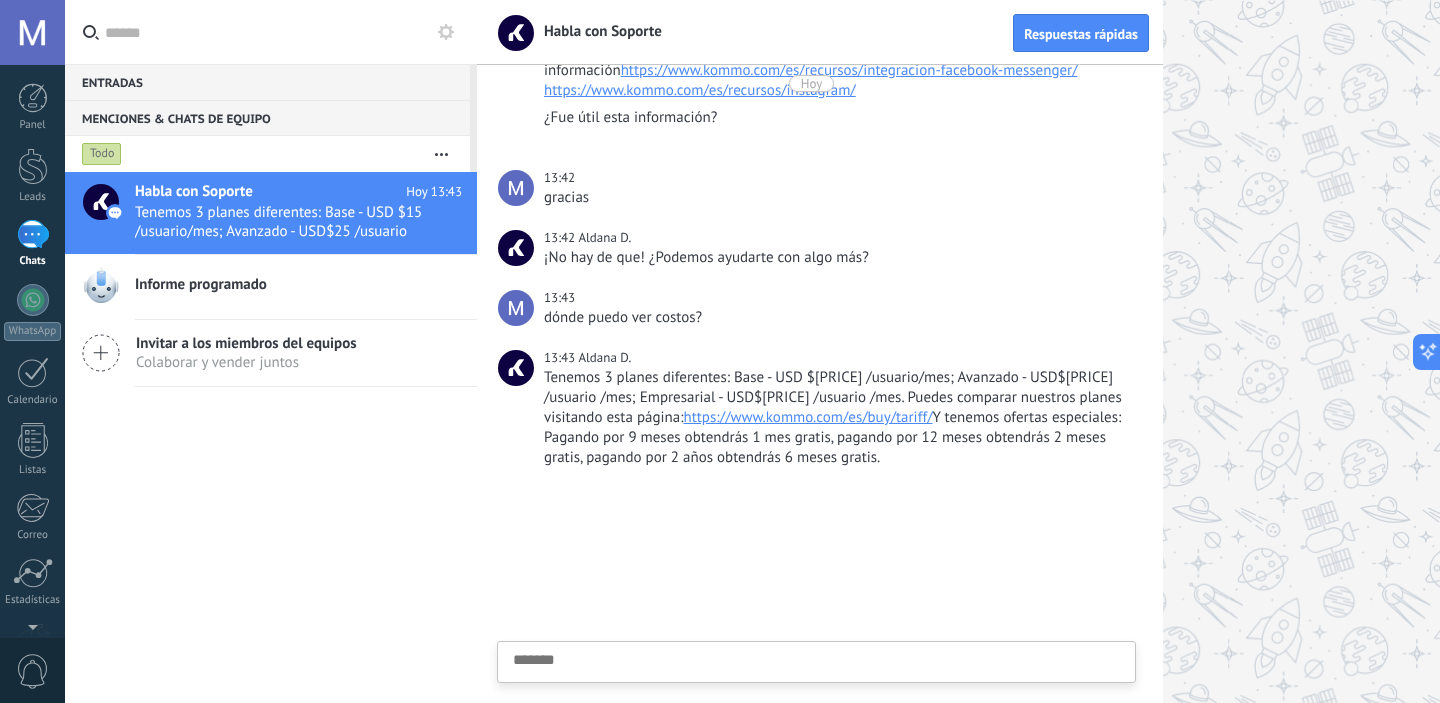 click on "https://www.kommo.com/es/buy/tariff/" at bounding box center (807, 417) 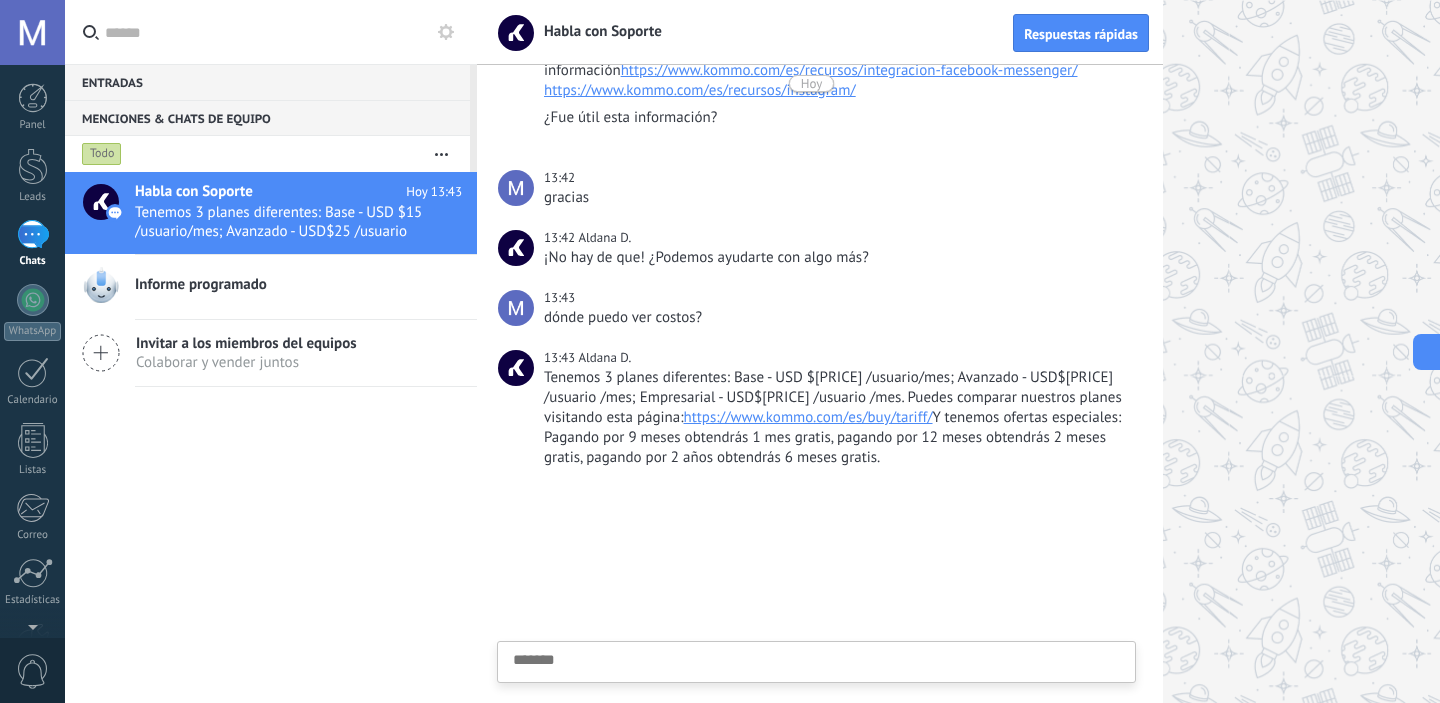 scroll, scrollTop: 1406, scrollLeft: 0, axis: vertical 